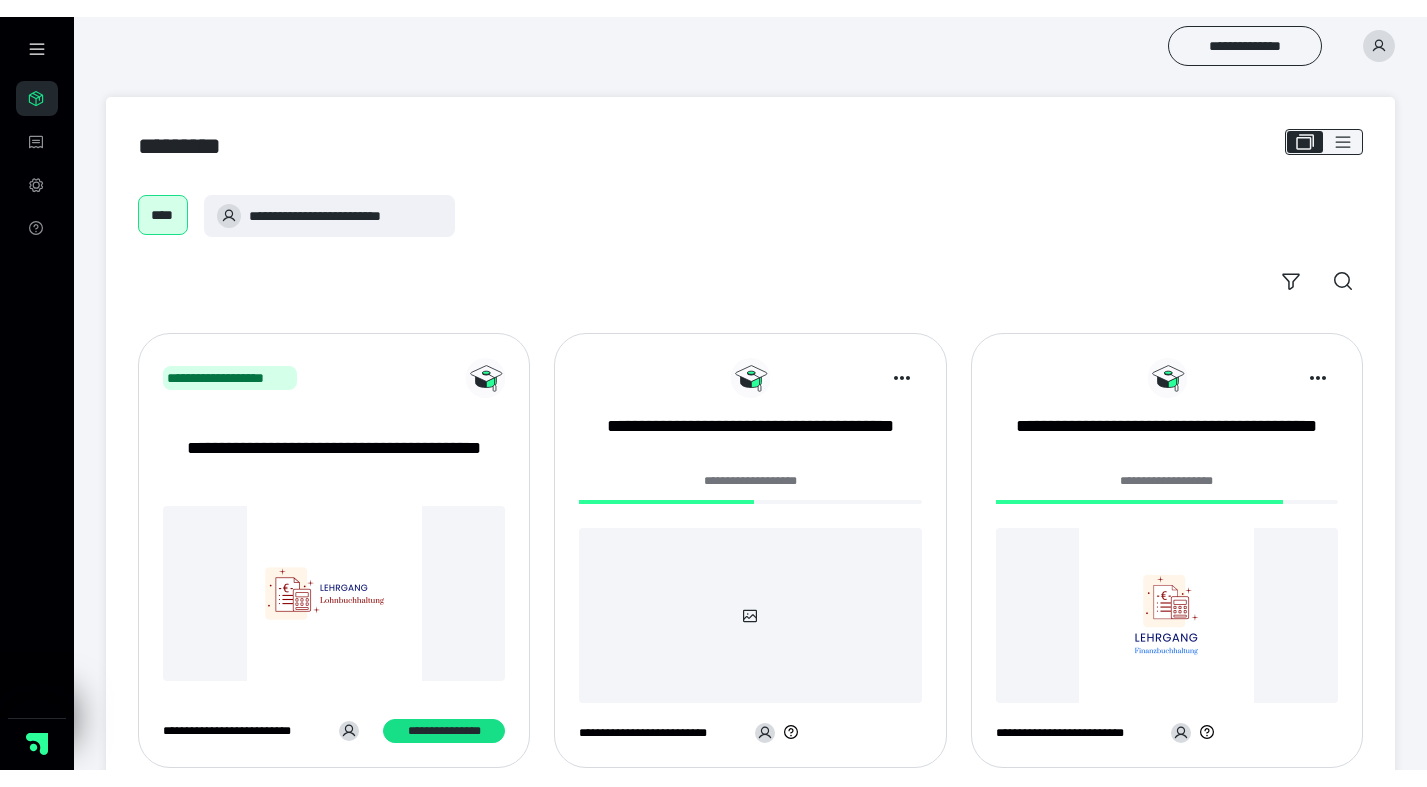 scroll, scrollTop: 0, scrollLeft: 0, axis: both 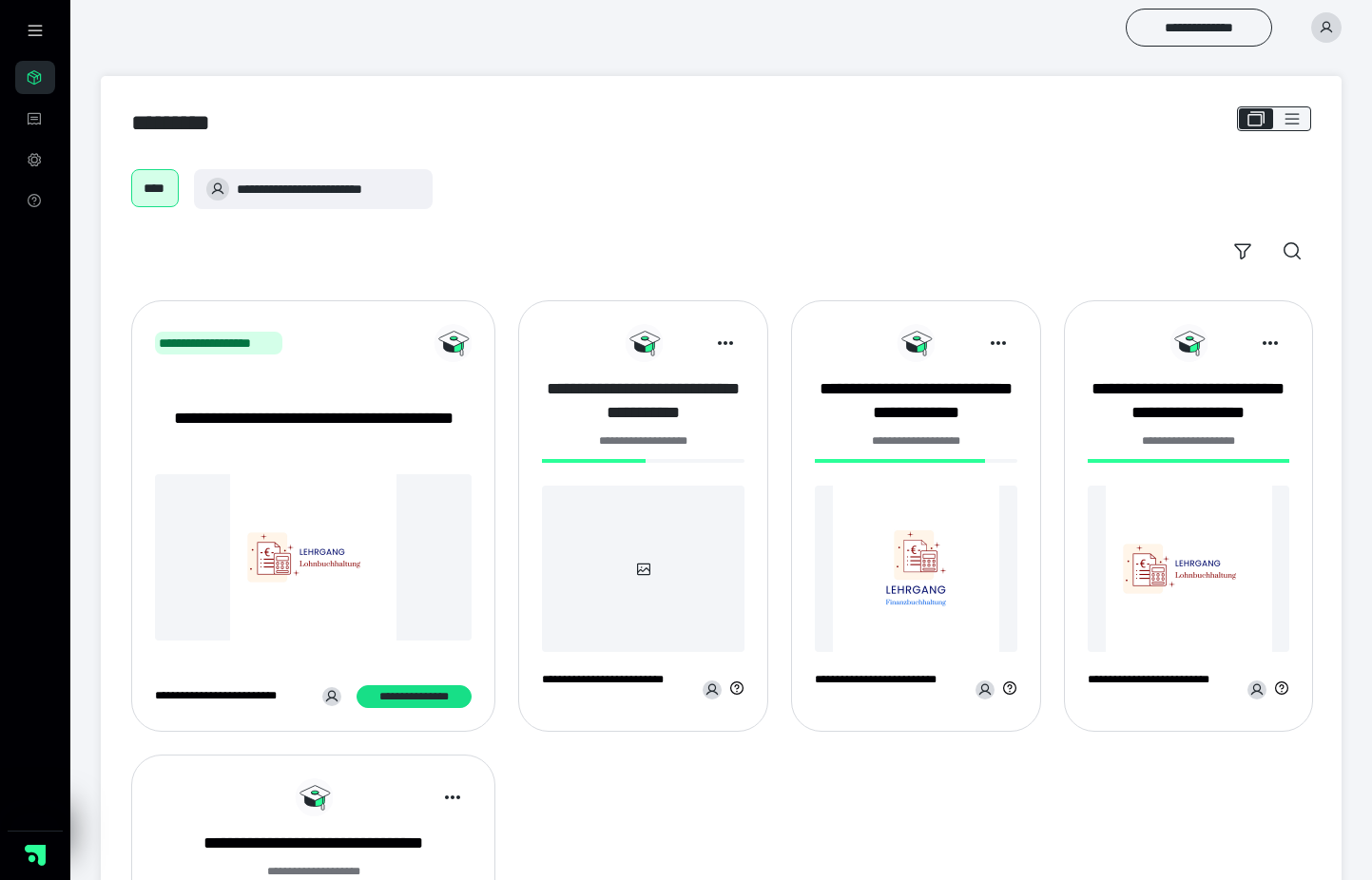 click on "**********" at bounding box center (643, 401) 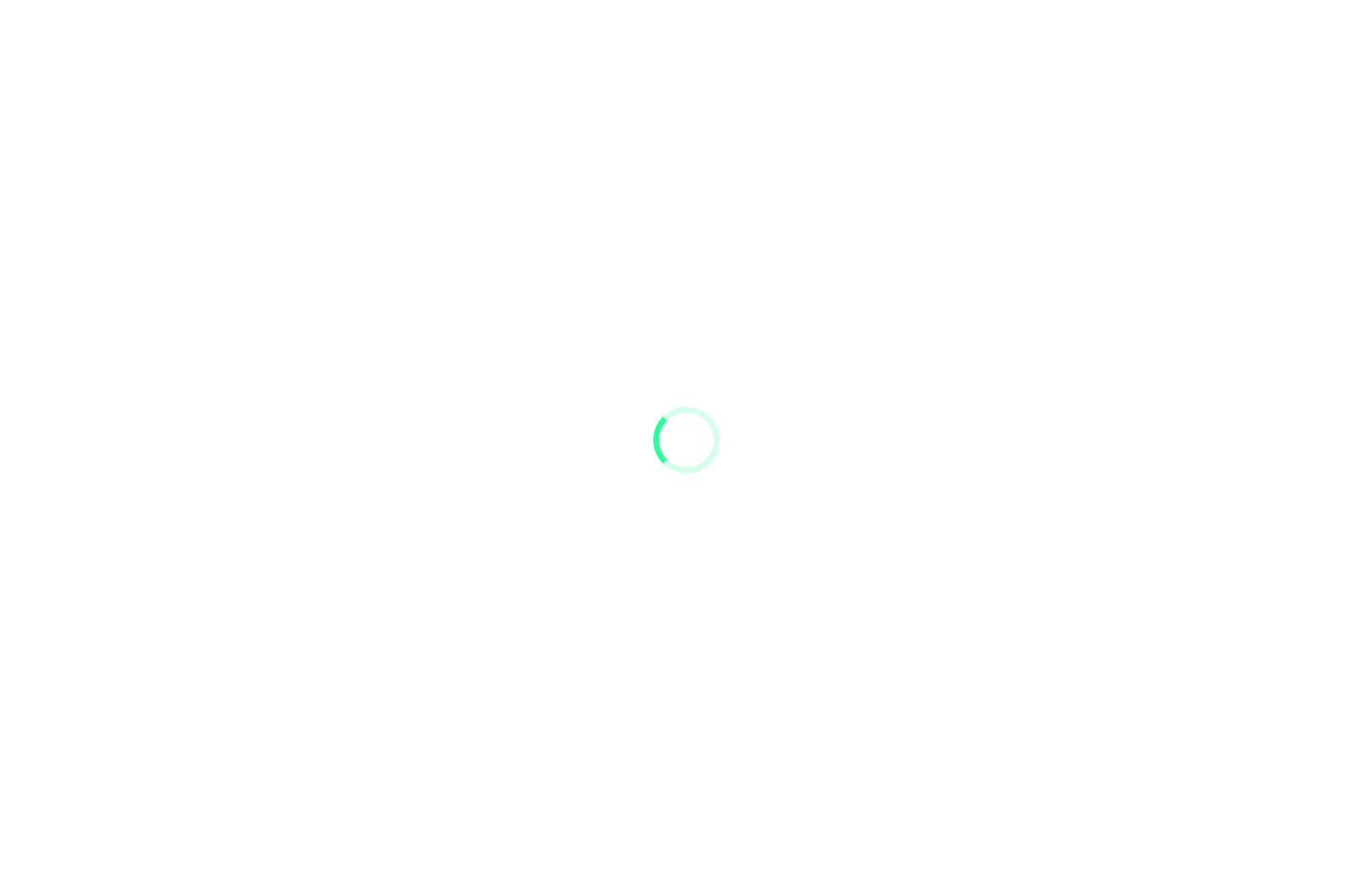 scroll, scrollTop: 0, scrollLeft: 0, axis: both 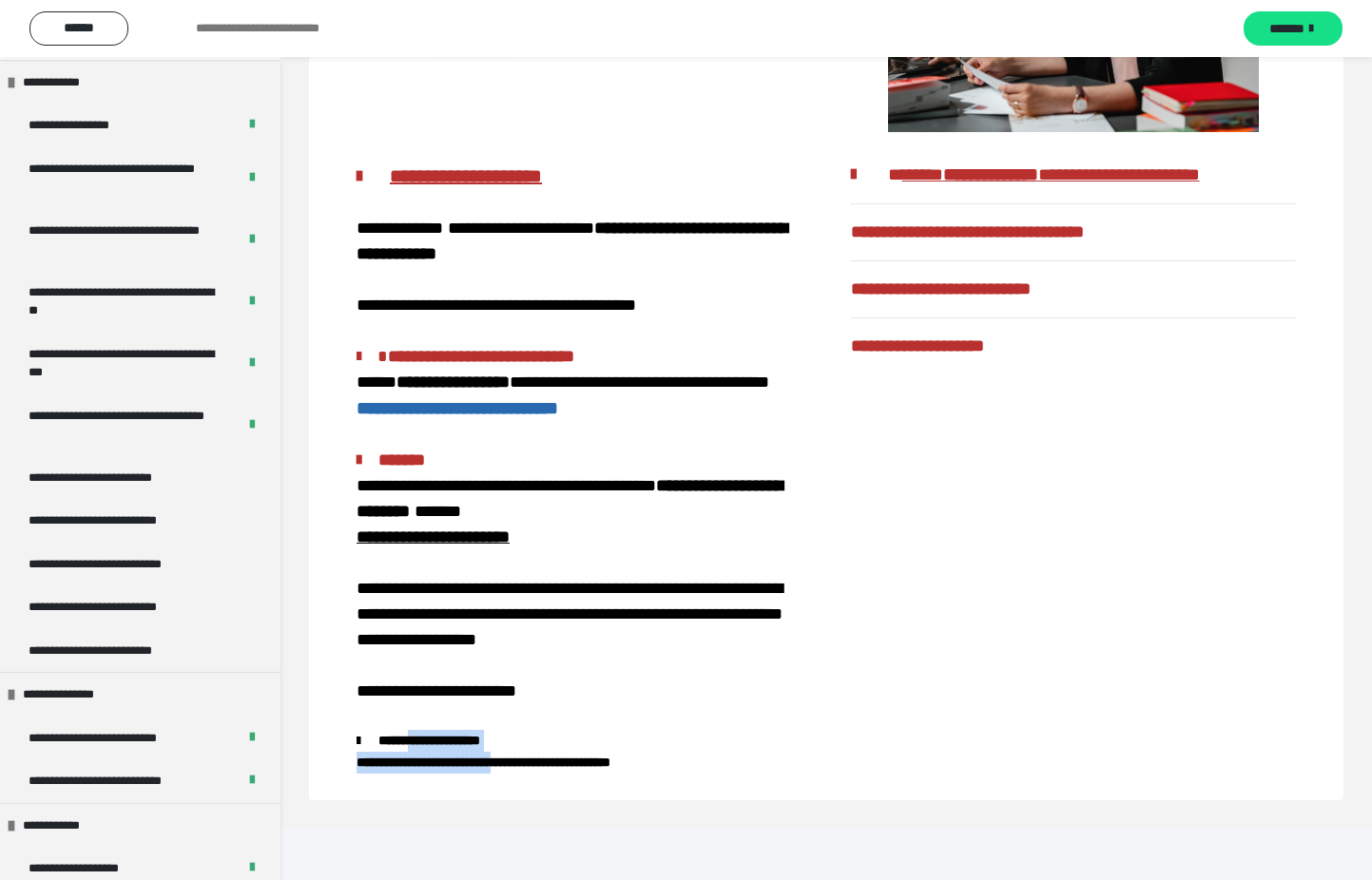 drag, startPoint x: 415, startPoint y: 789, endPoint x: 548, endPoint y: 814, distance: 135.32923 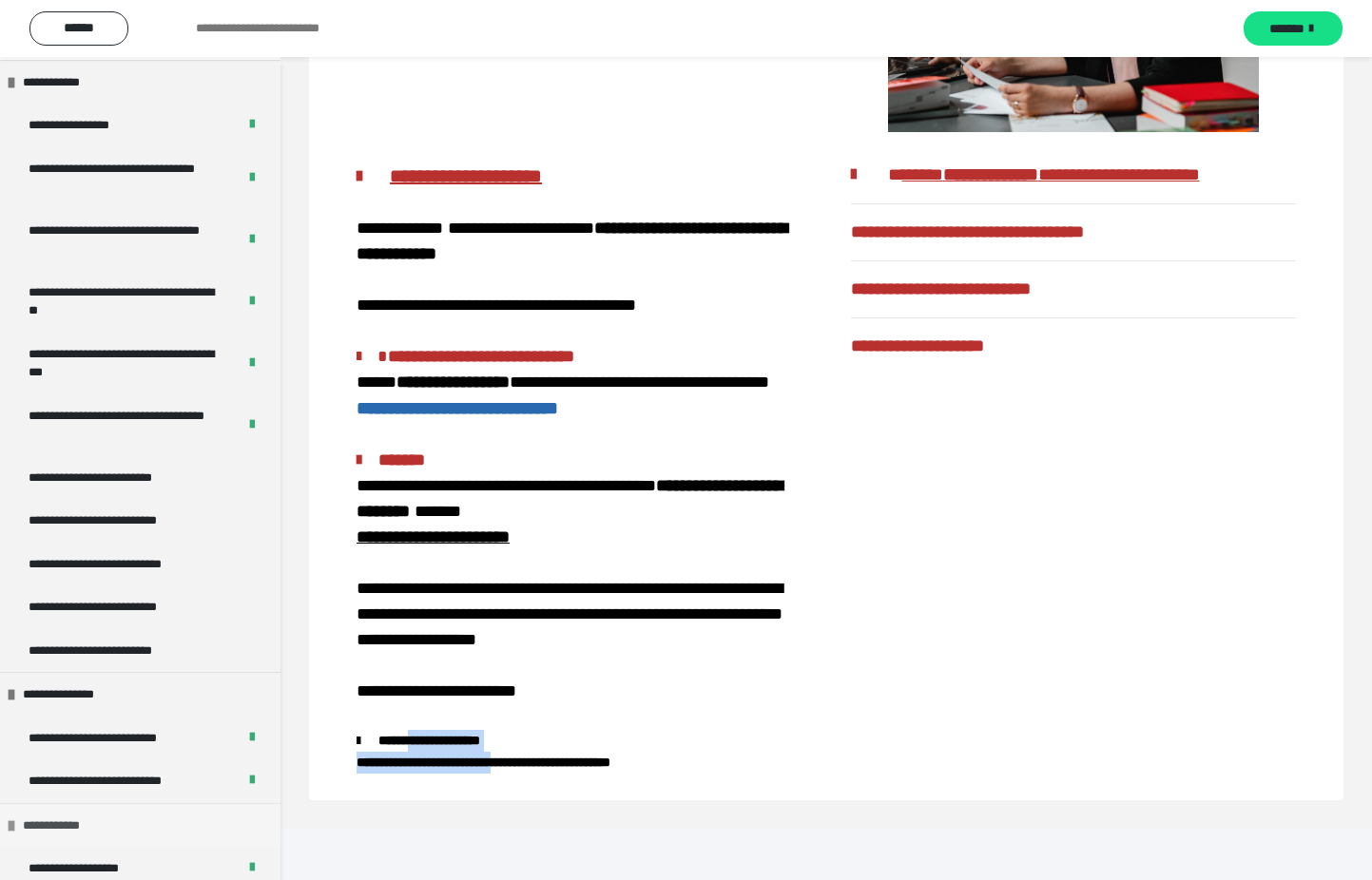 scroll, scrollTop: 613, scrollLeft: 0, axis: vertical 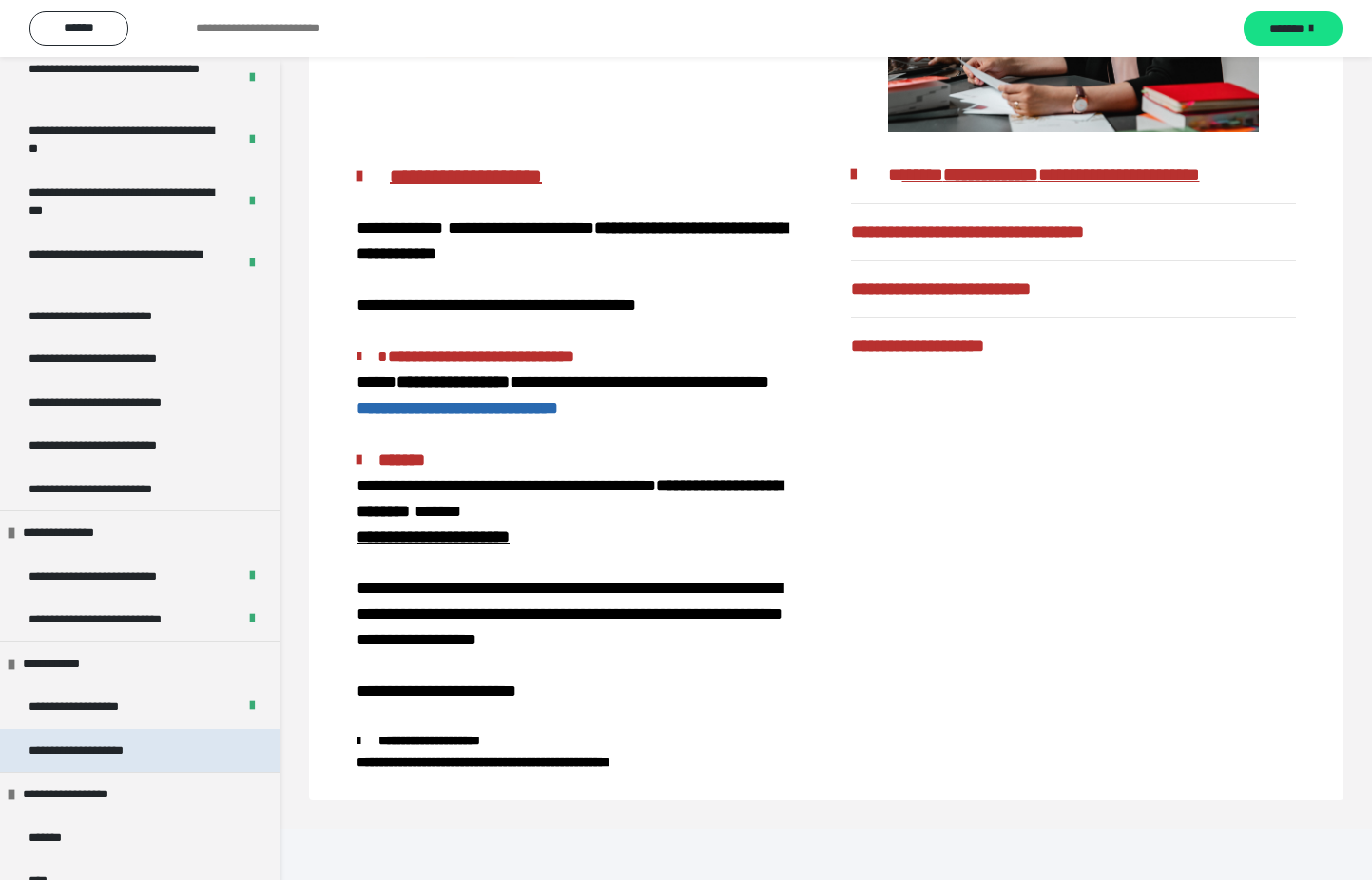 click on "**********" at bounding box center (87, 751) 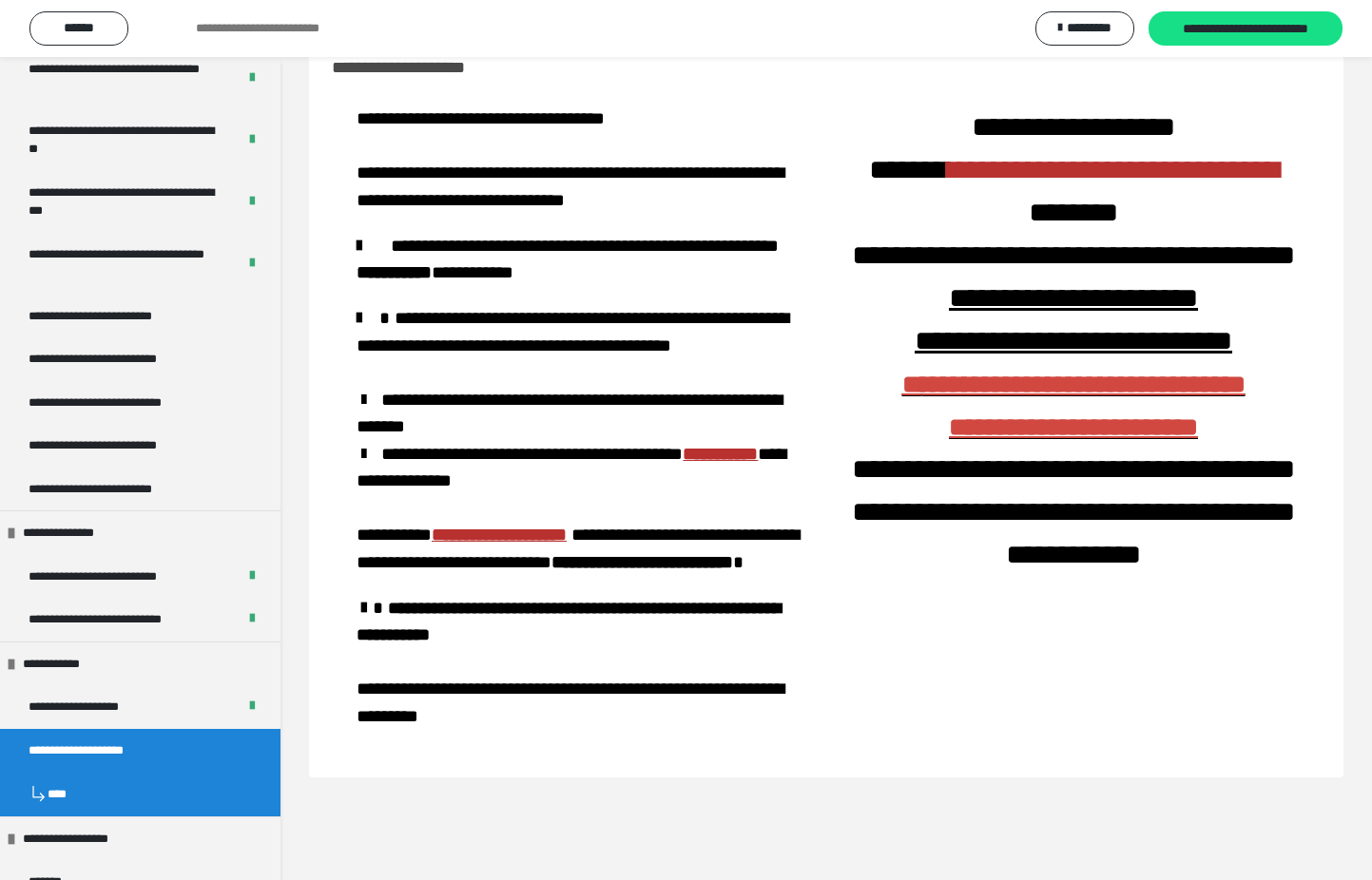 scroll, scrollTop: 57, scrollLeft: 0, axis: vertical 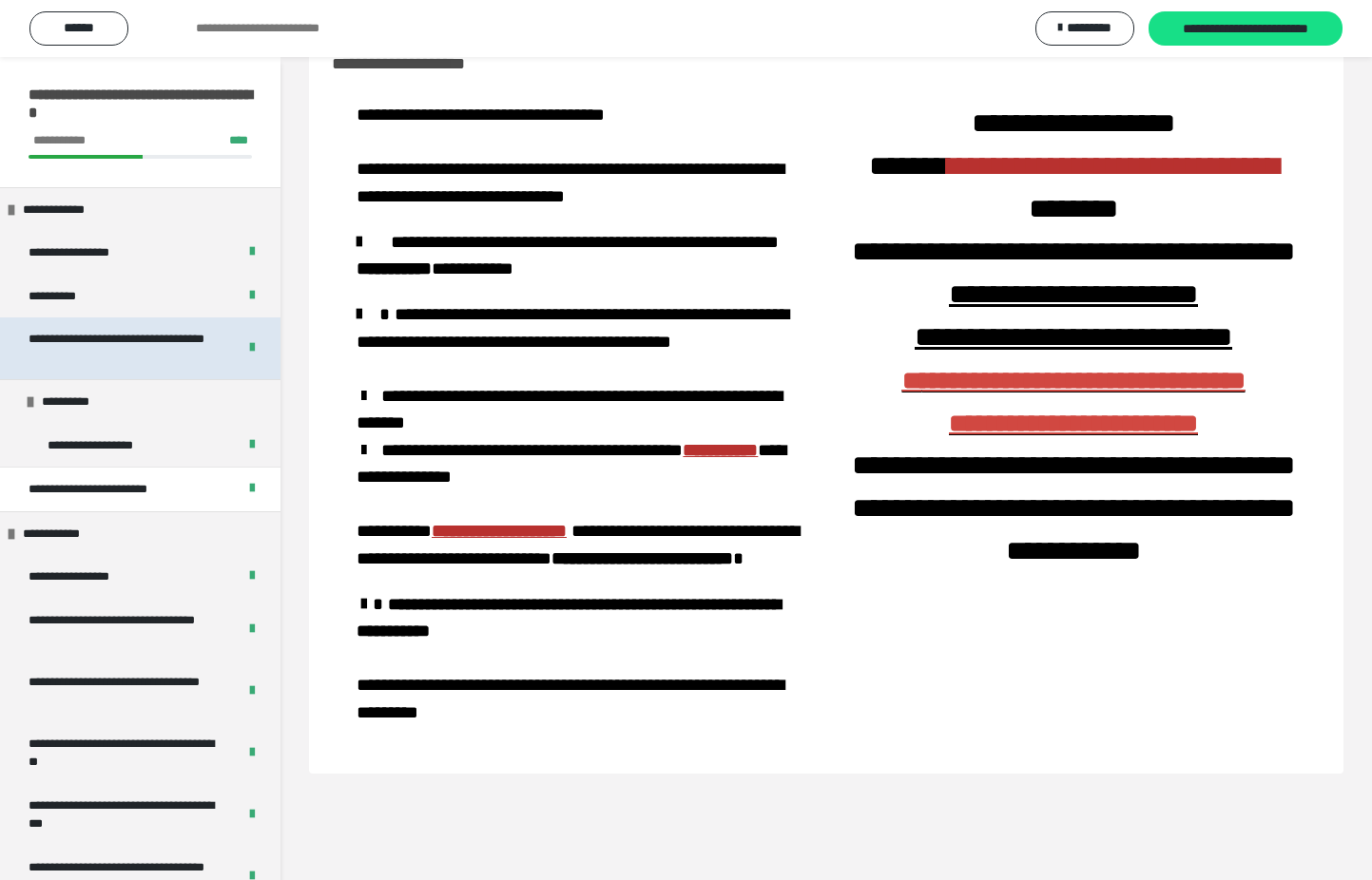 click on "**********" at bounding box center [125, 348] 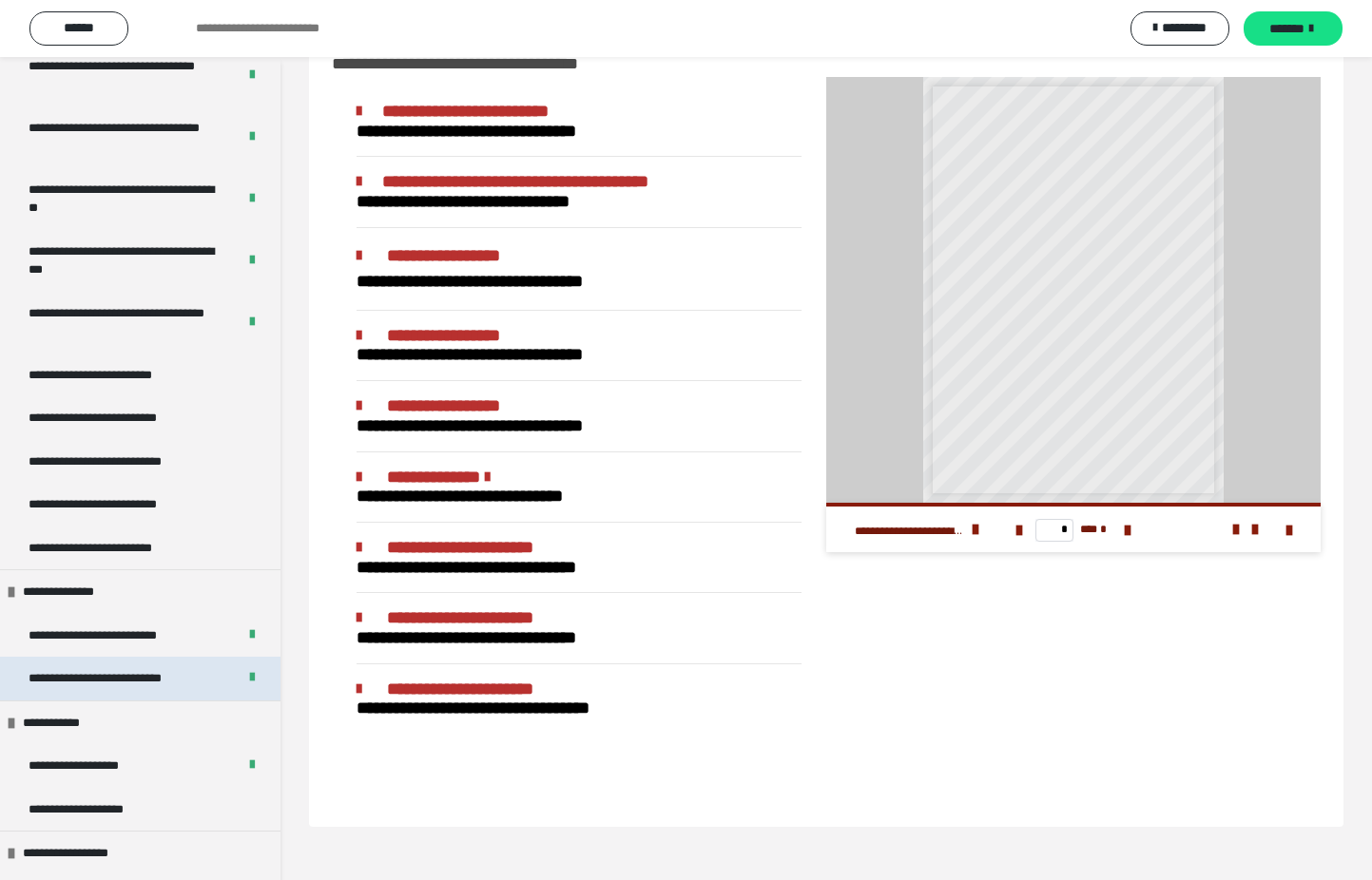 scroll, scrollTop: 579, scrollLeft: 0, axis: vertical 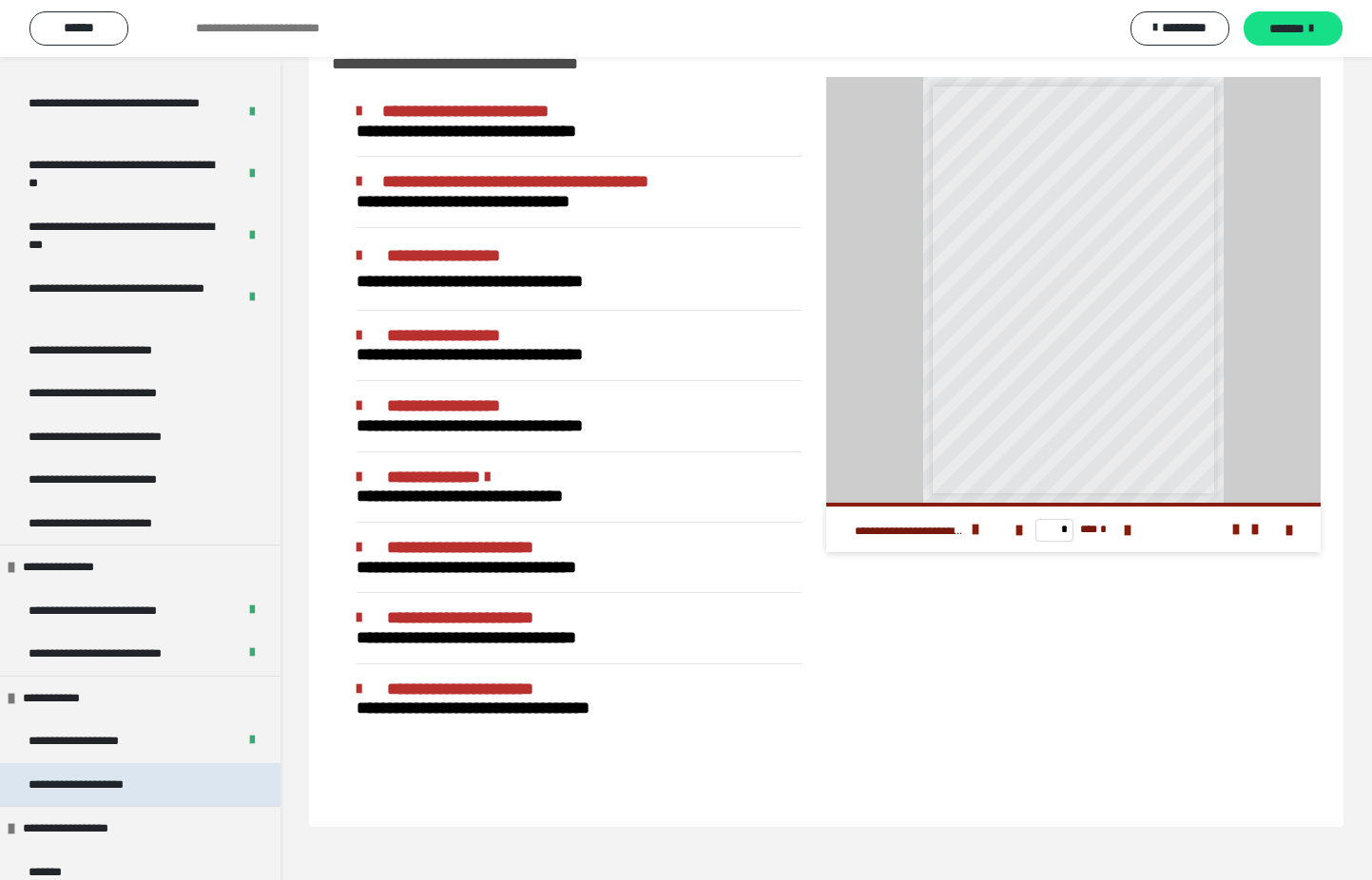 click on "**********" at bounding box center (87, 785) 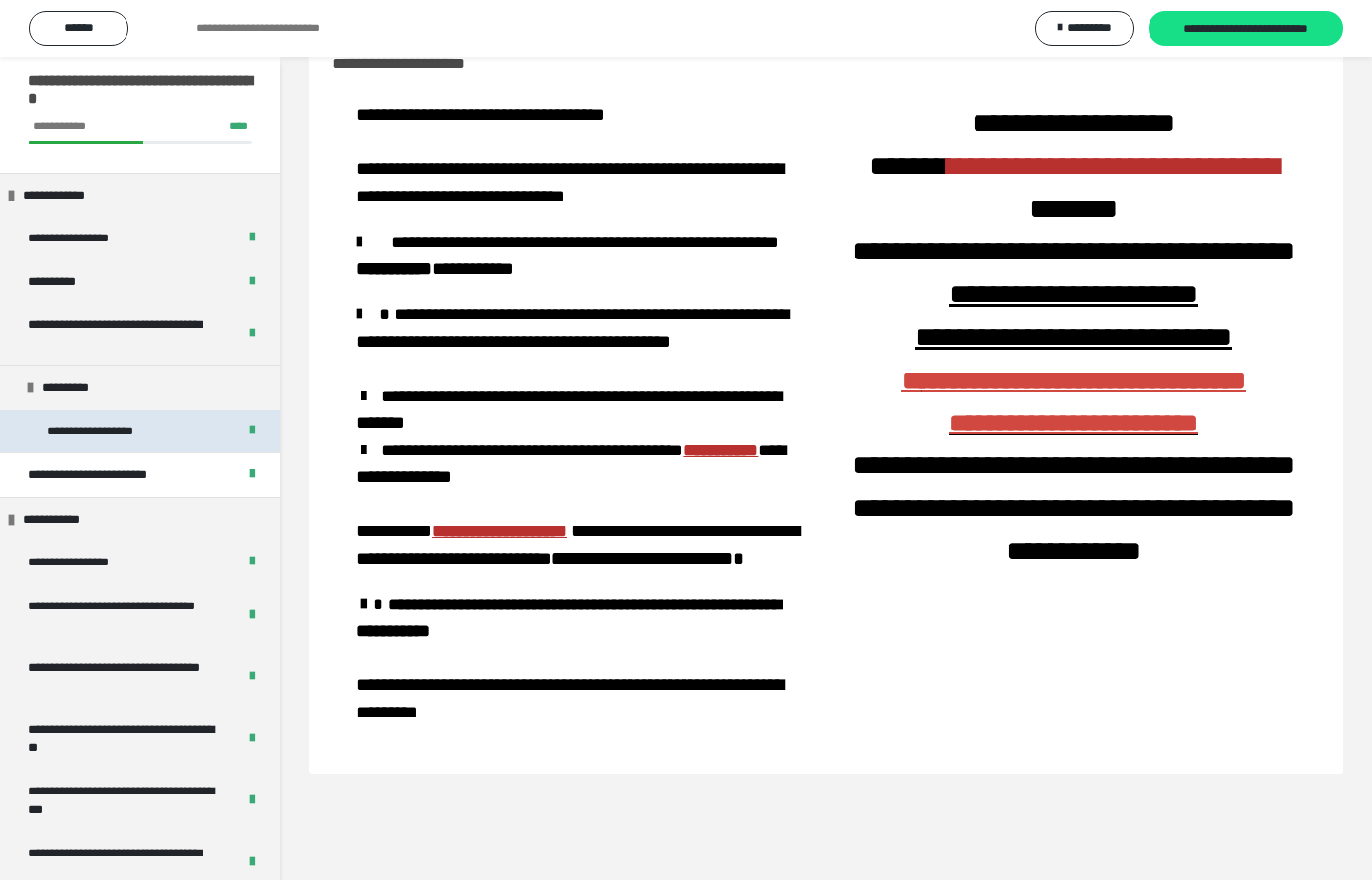 scroll, scrollTop: 0, scrollLeft: 0, axis: both 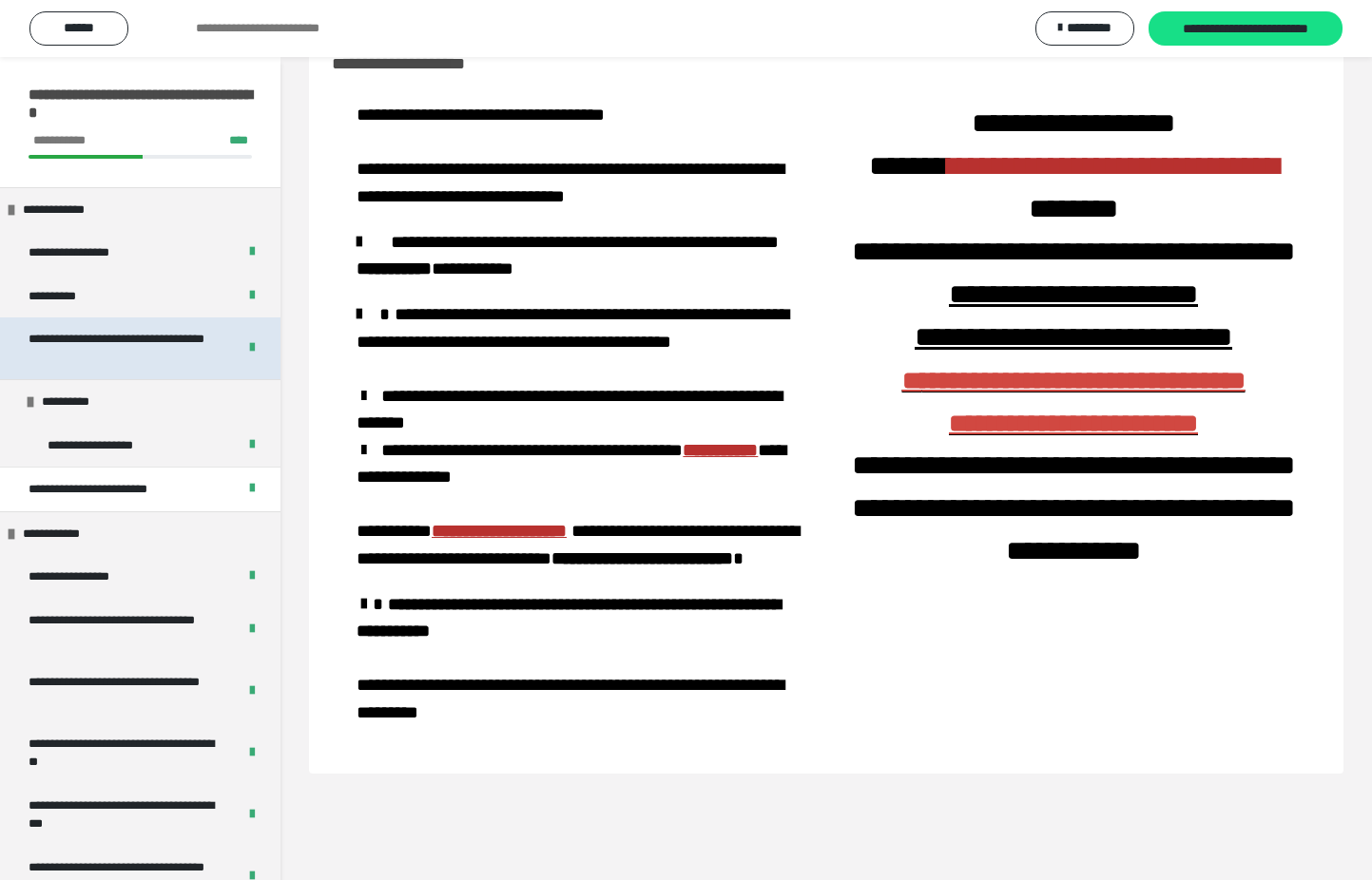 click on "**********" at bounding box center [125, 348] 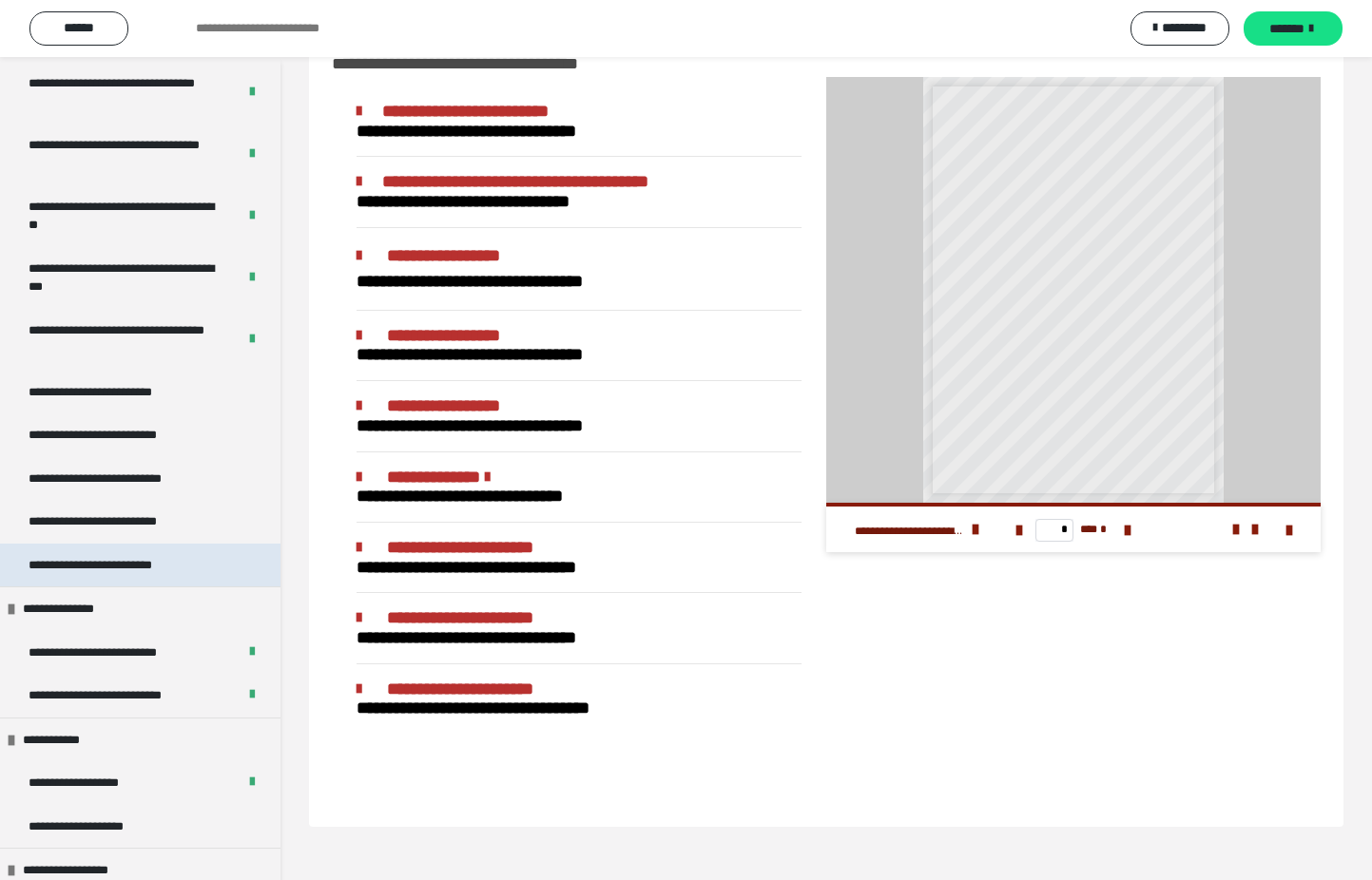 scroll, scrollTop: 553, scrollLeft: 0, axis: vertical 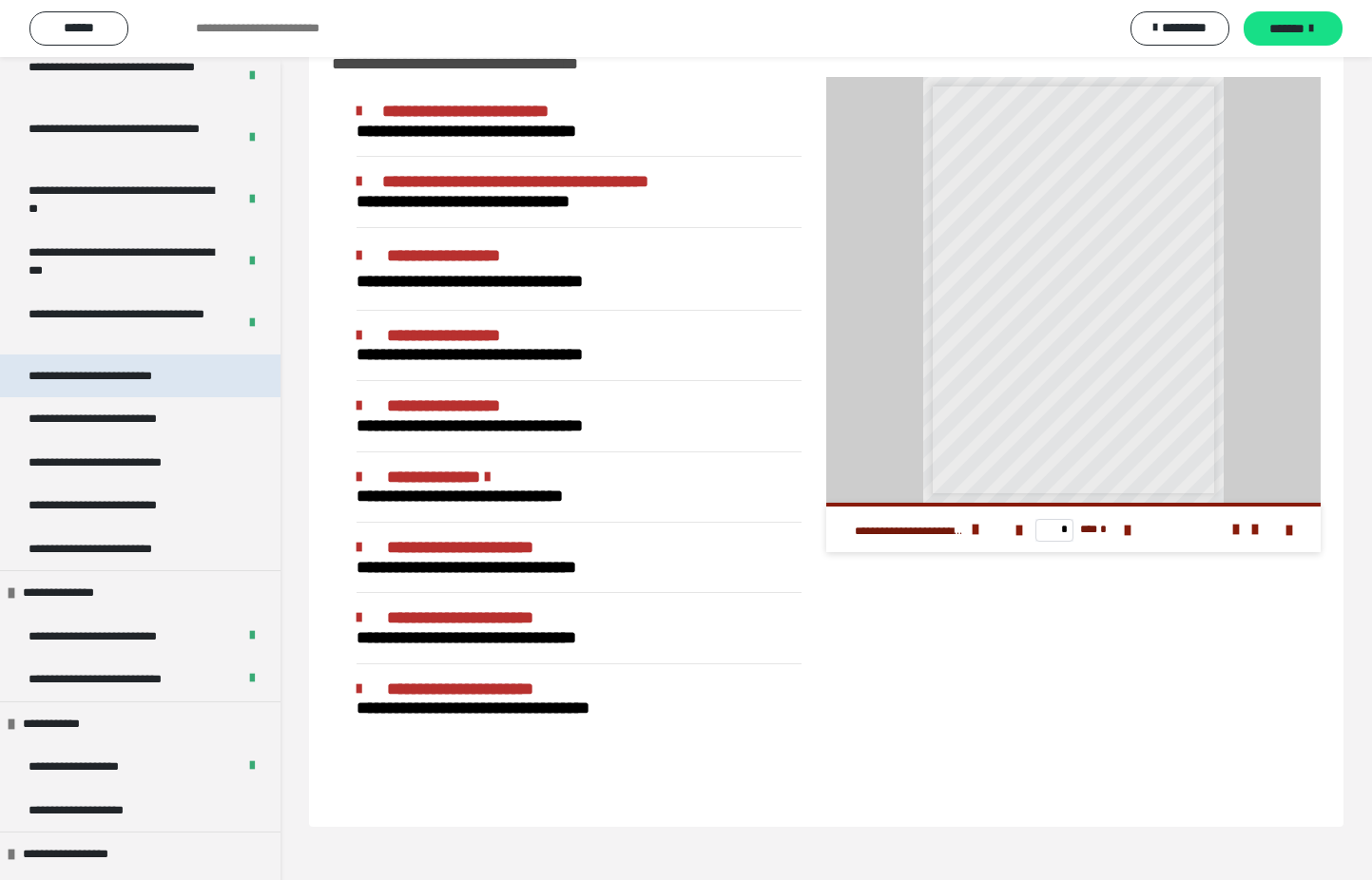 click on "**********" at bounding box center [118, 376] 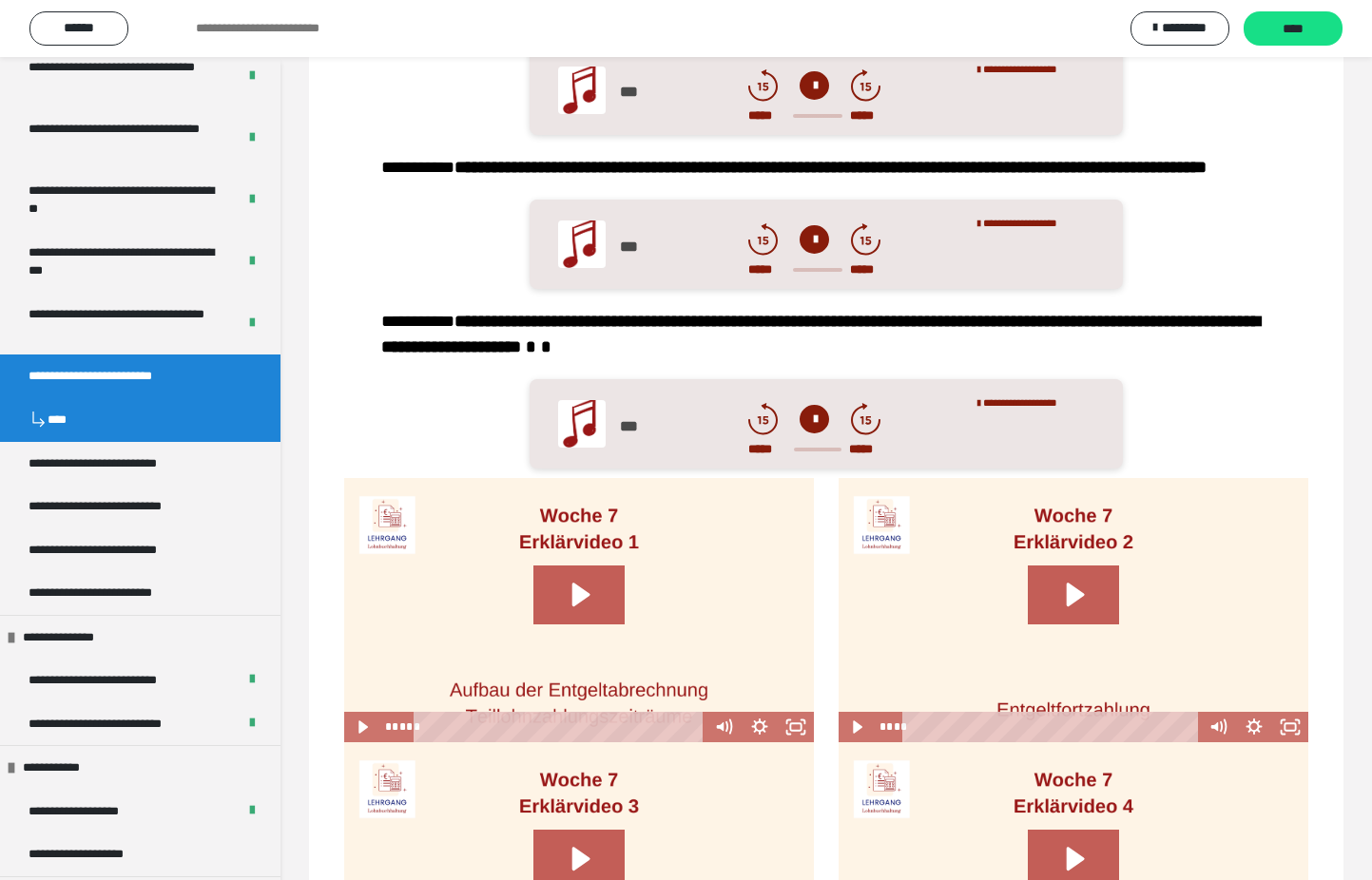 scroll, scrollTop: 699, scrollLeft: 0, axis: vertical 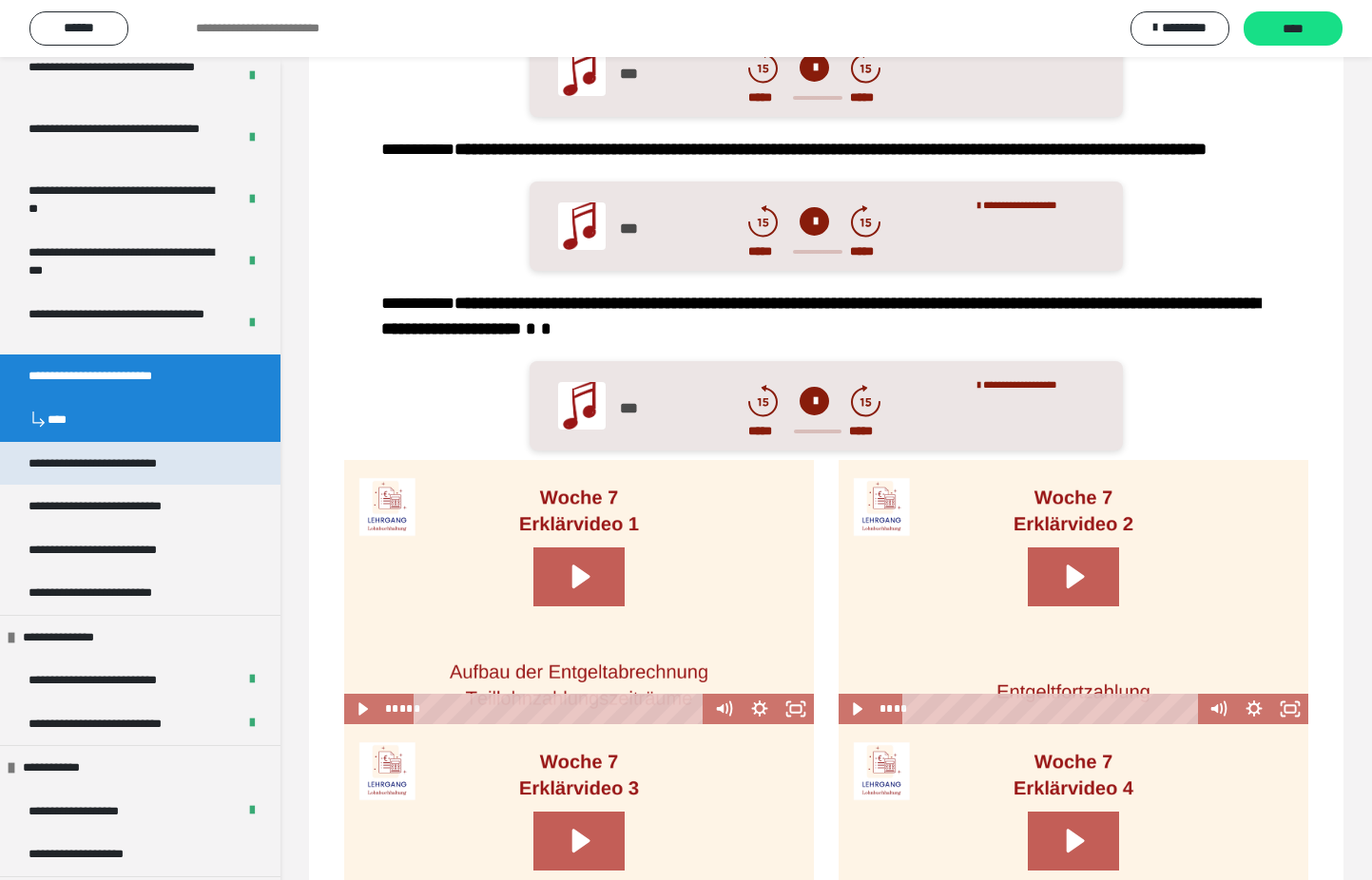 click on "**********" at bounding box center [120, 464] 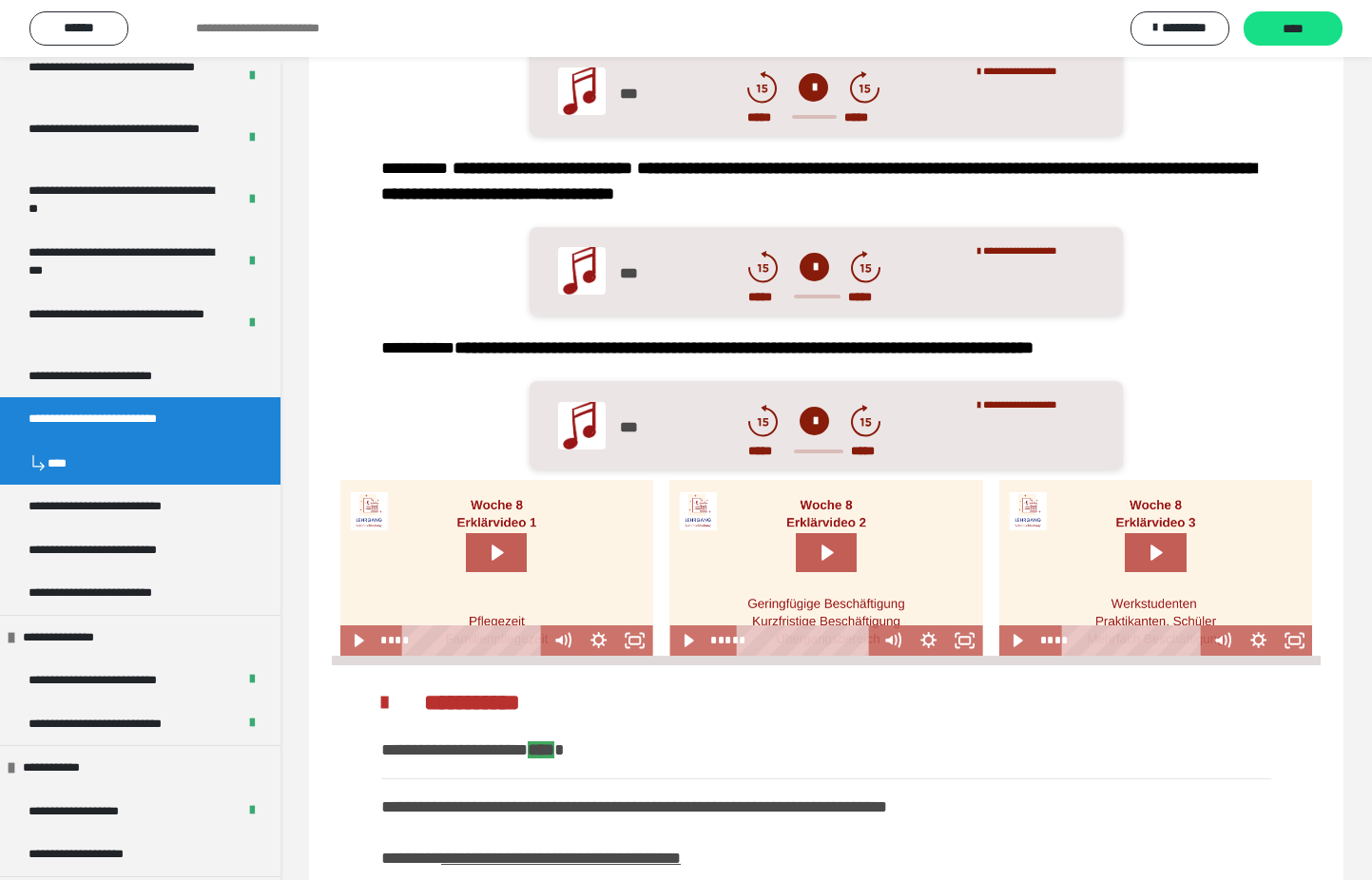 scroll, scrollTop: 522, scrollLeft: 0, axis: vertical 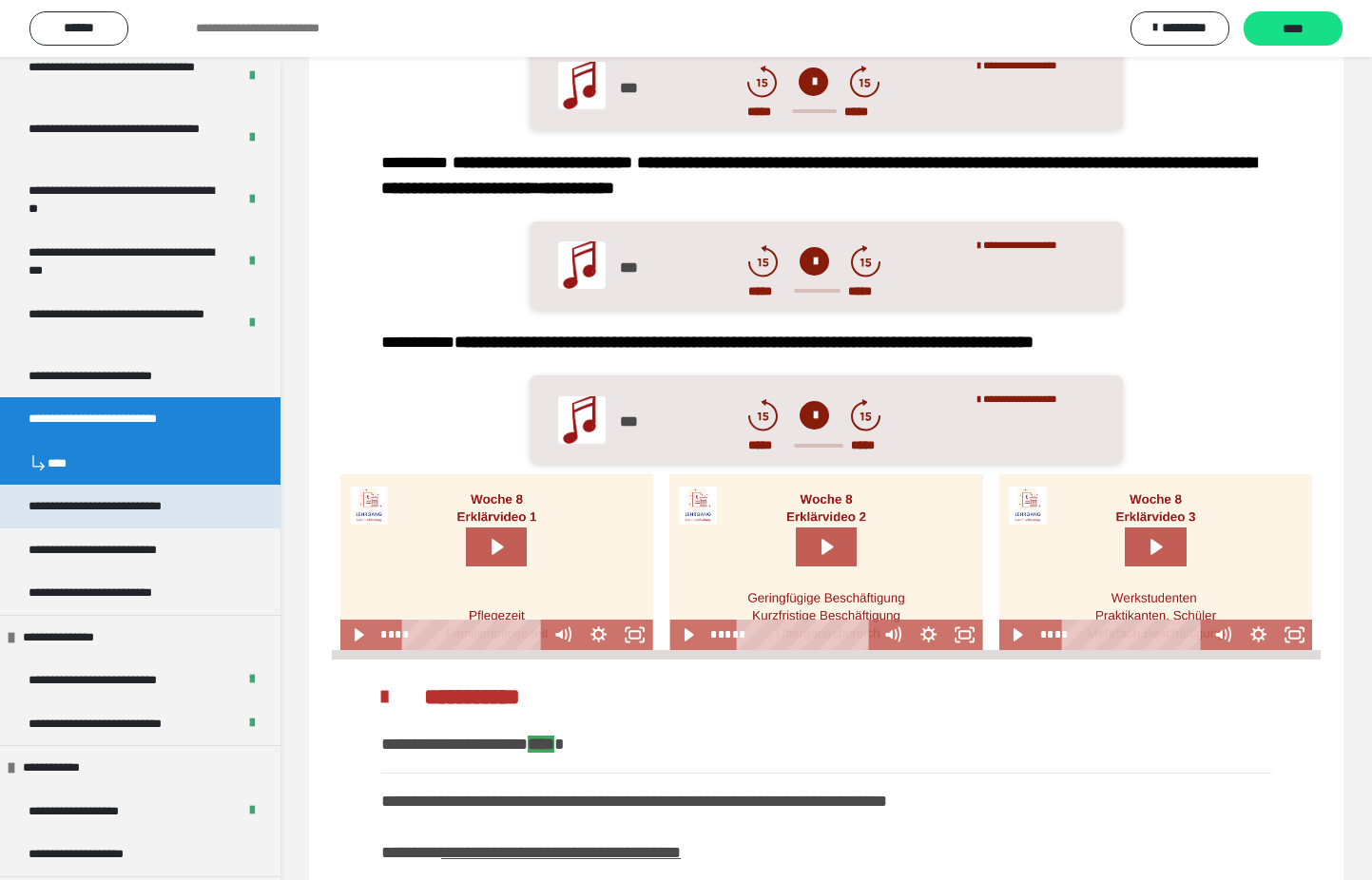 click on "**********" at bounding box center (122, 507) 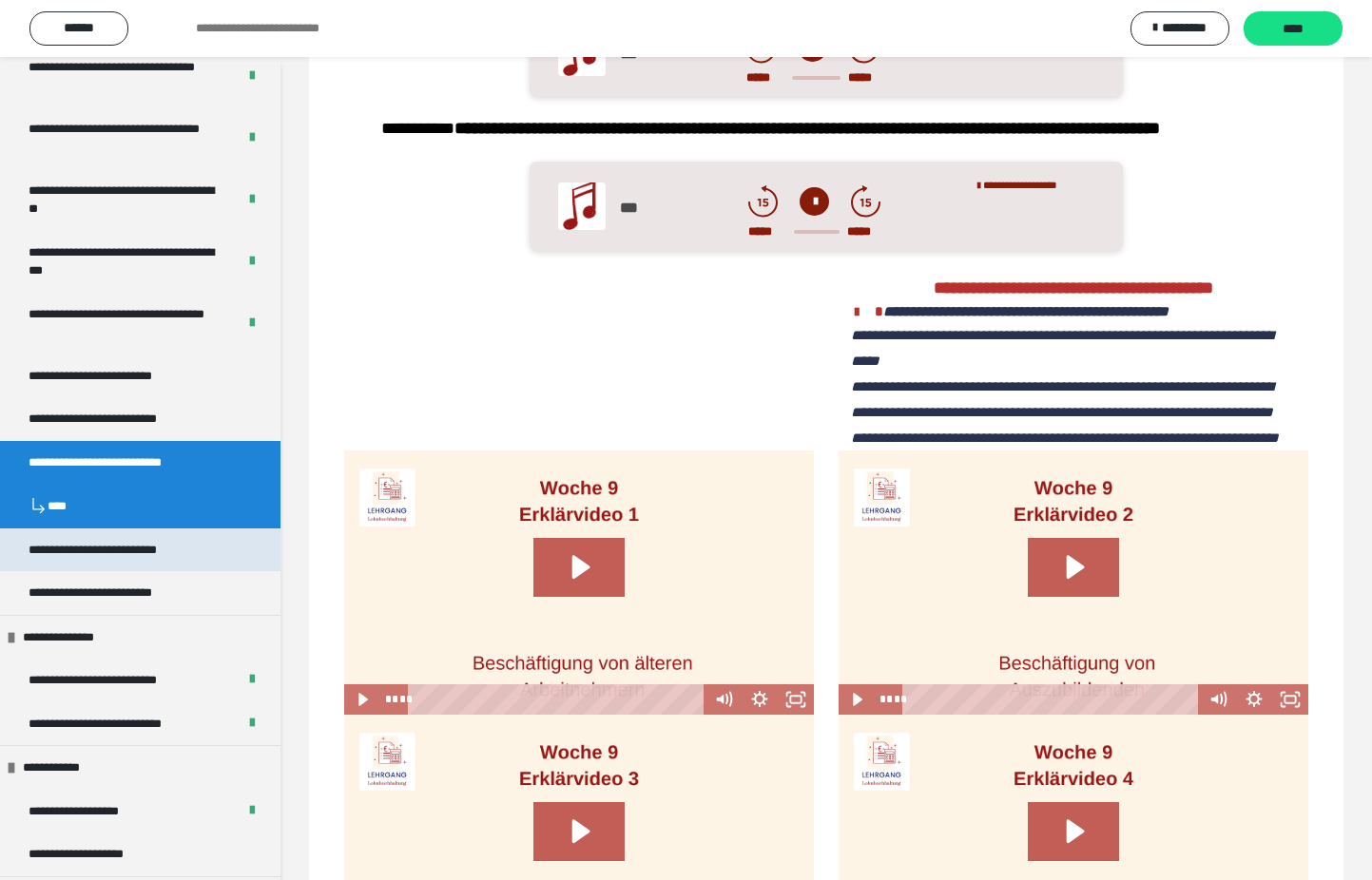 scroll, scrollTop: 581, scrollLeft: 0, axis: vertical 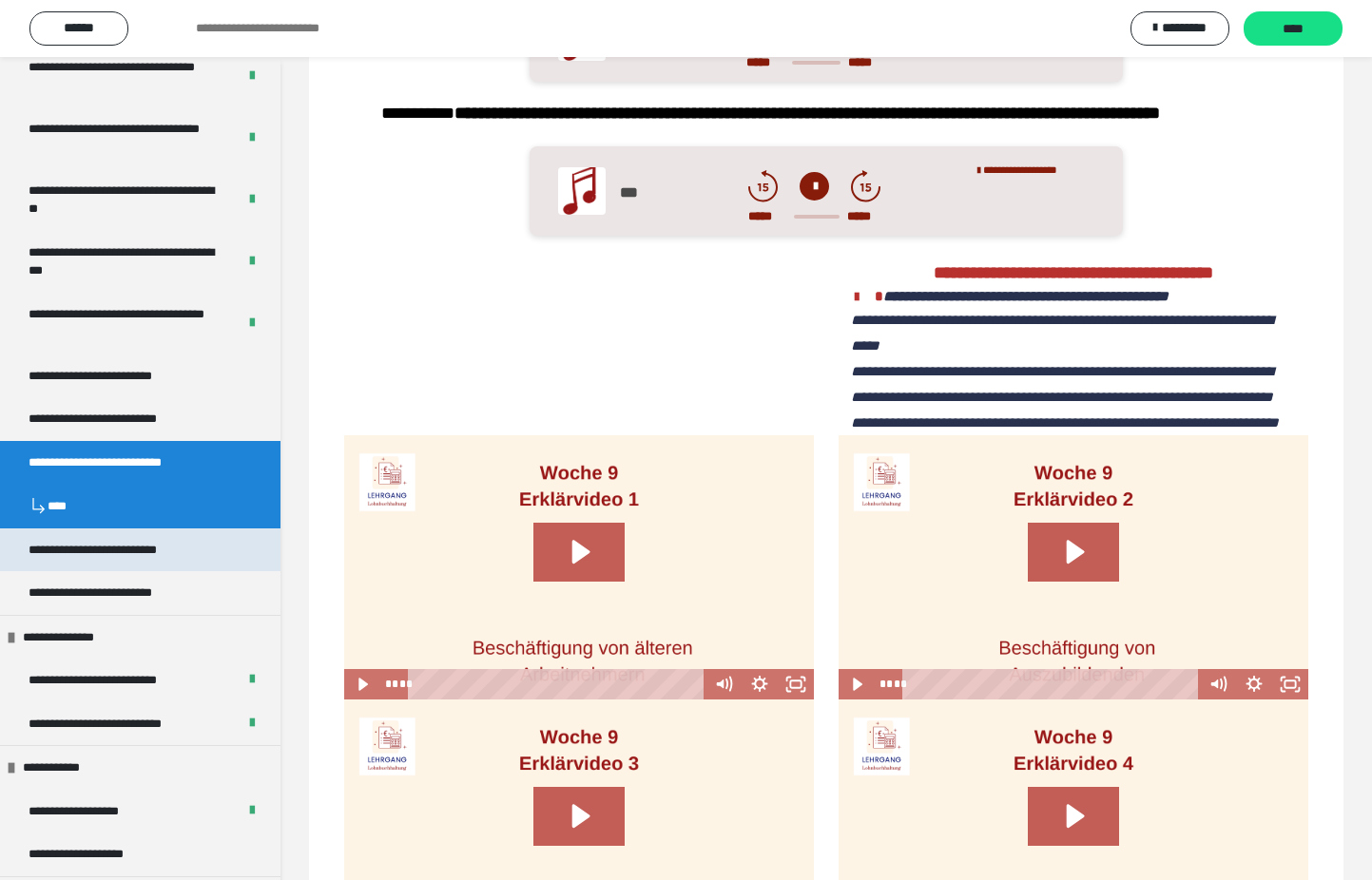 click on "**********" at bounding box center (122, 550) 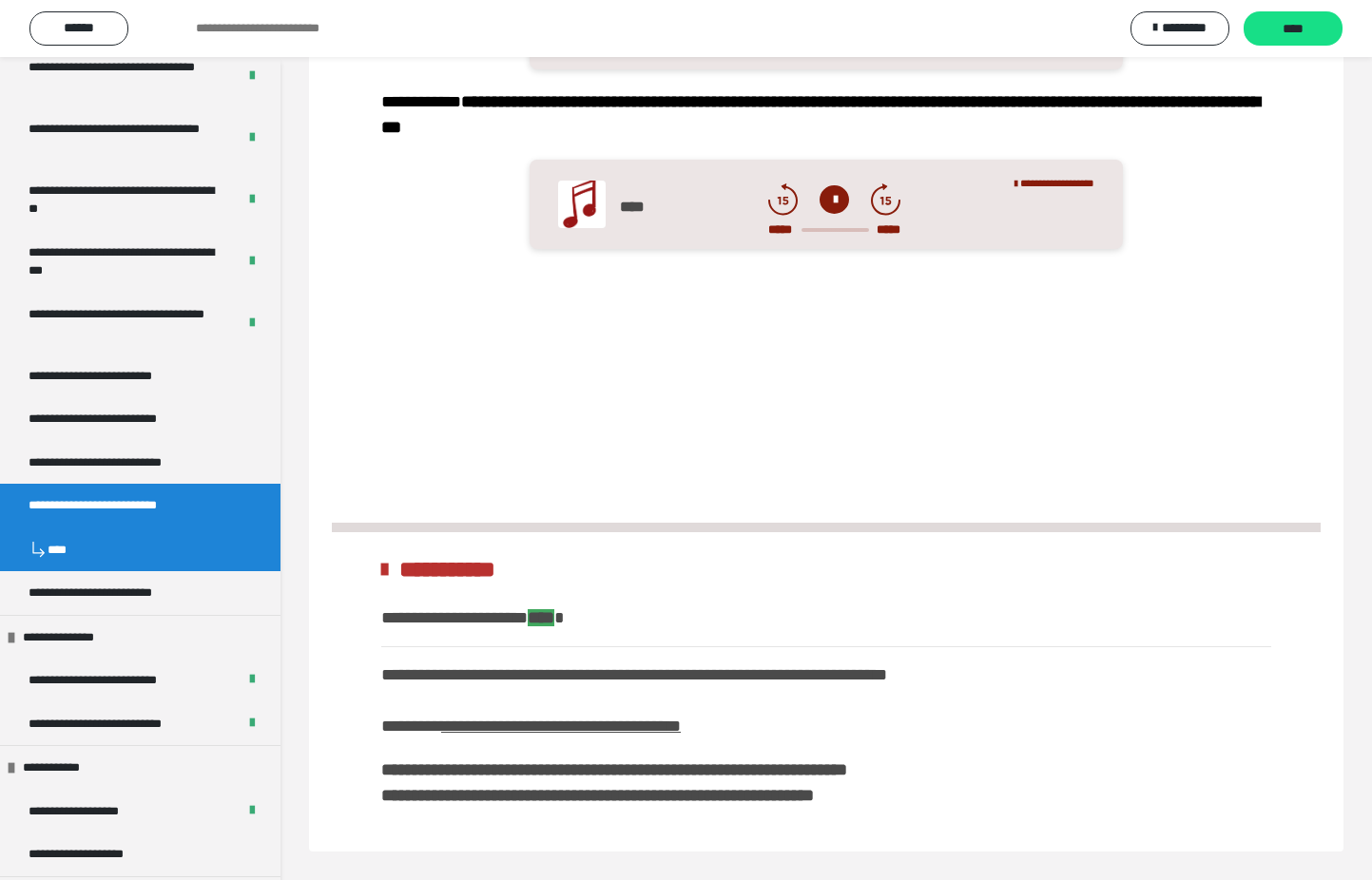 scroll, scrollTop: 224, scrollLeft: 0, axis: vertical 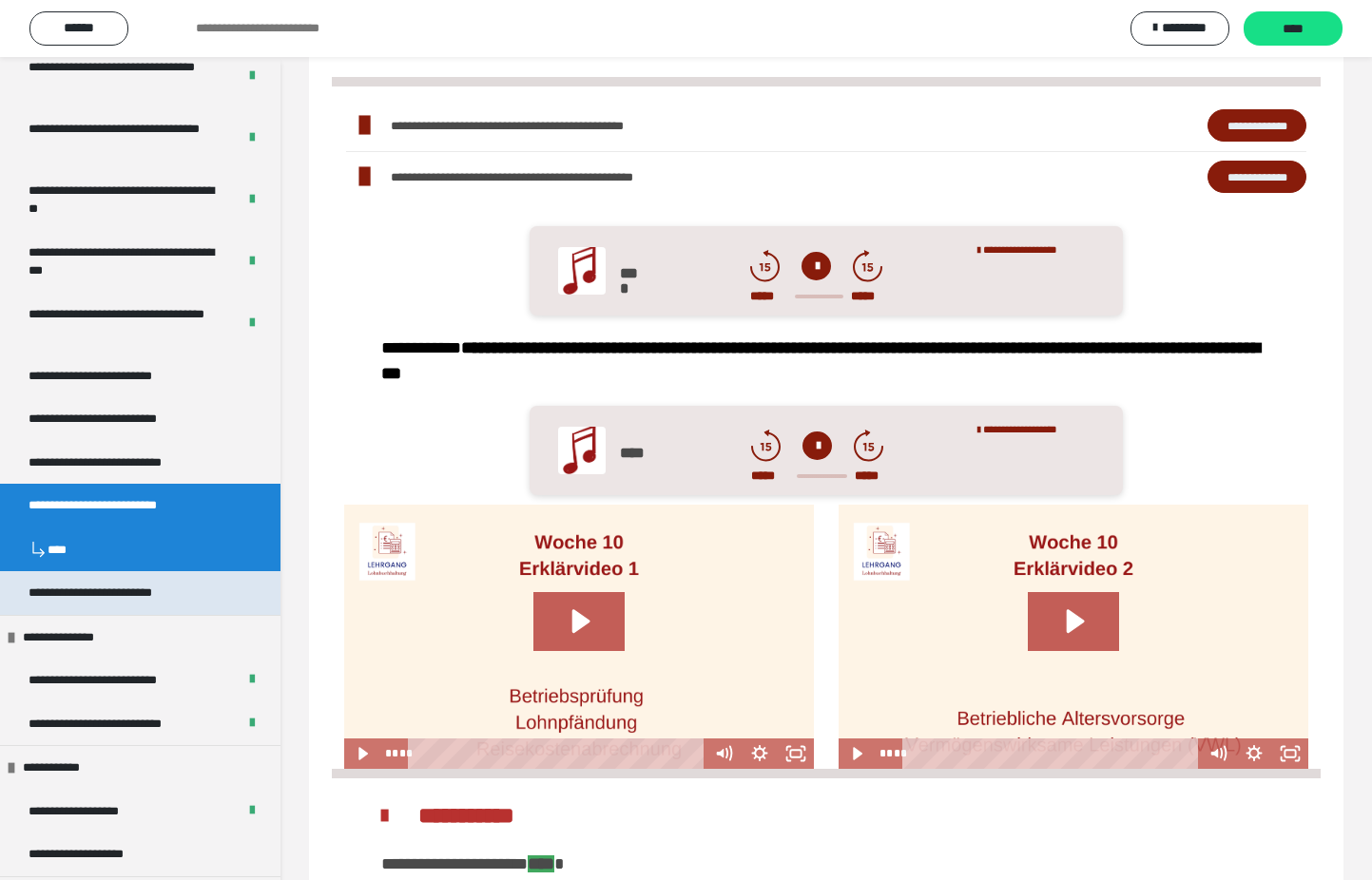 click on "**********" at bounding box center [120, 593] 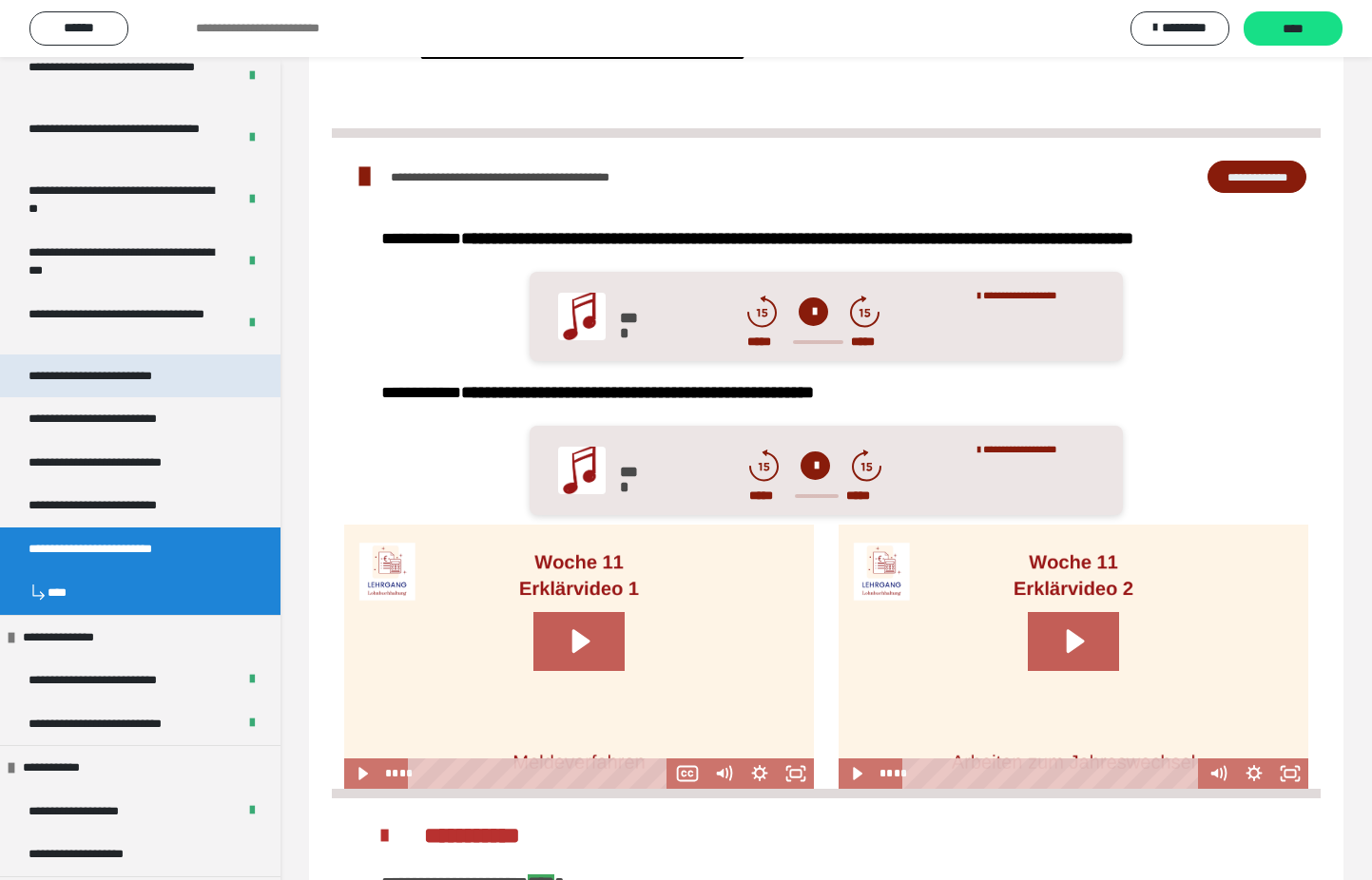 click on "**********" at bounding box center (118, 376) 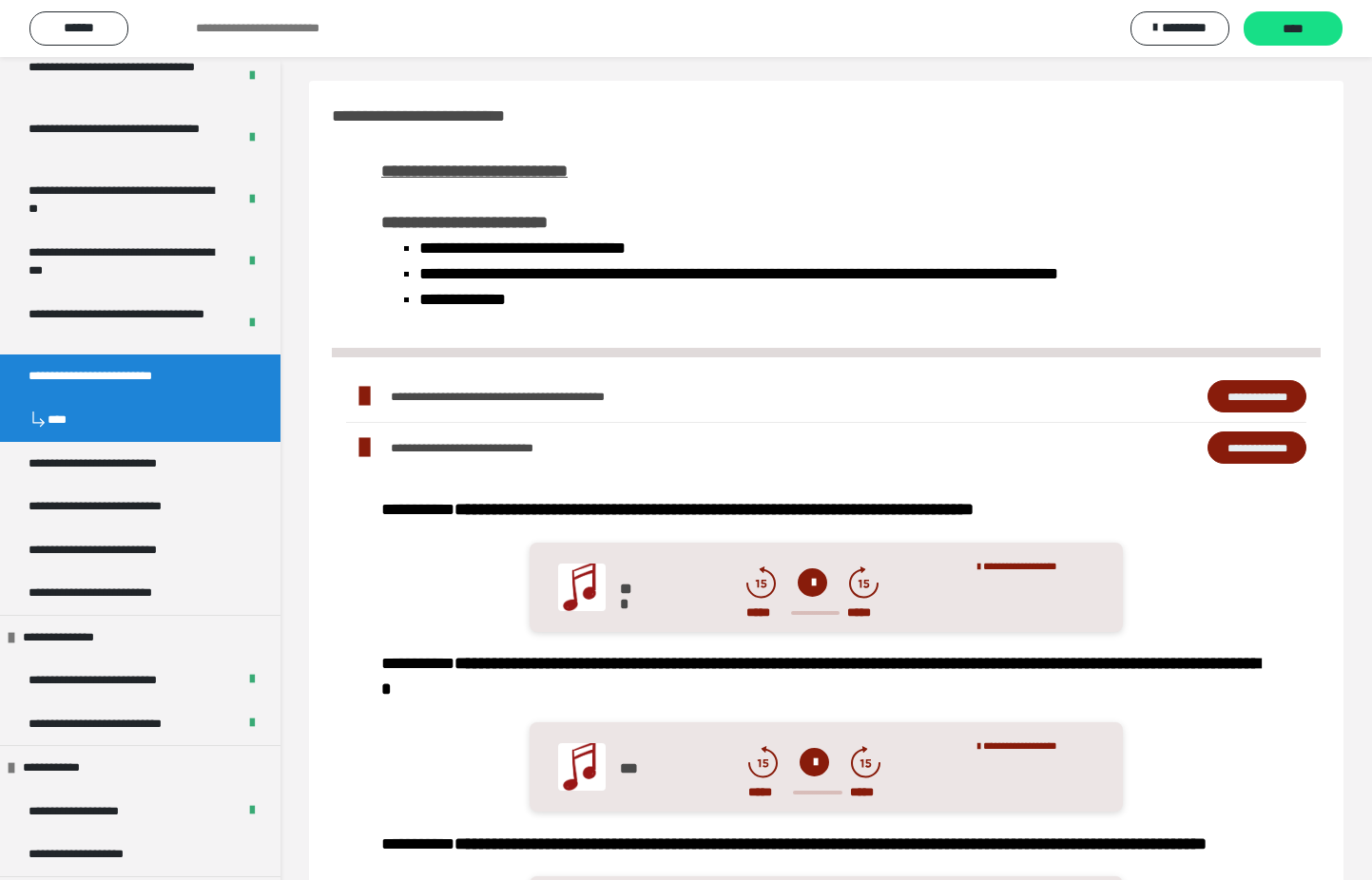 scroll, scrollTop: 0, scrollLeft: 0, axis: both 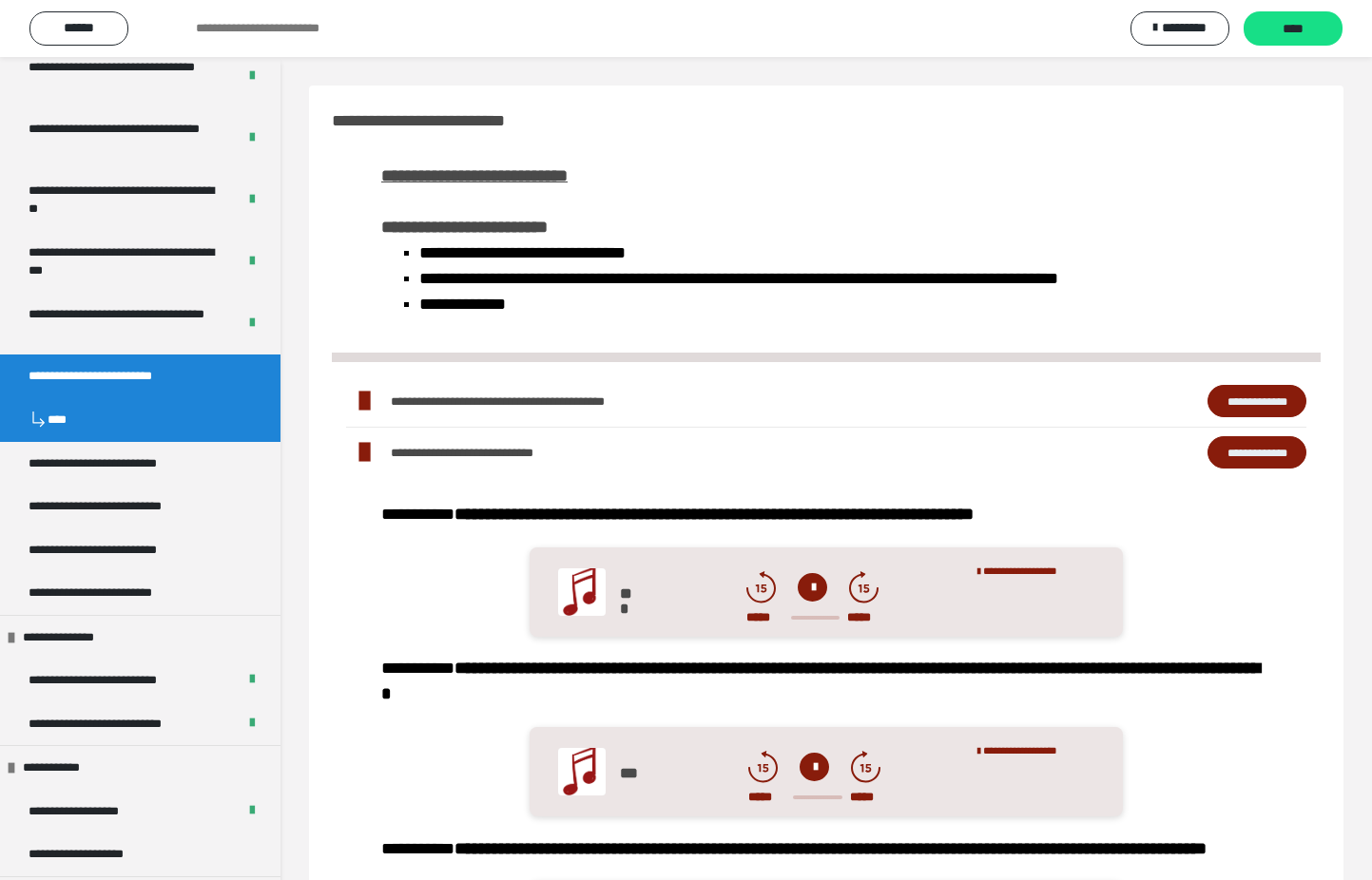 click on "**********" at bounding box center (1257, 401) 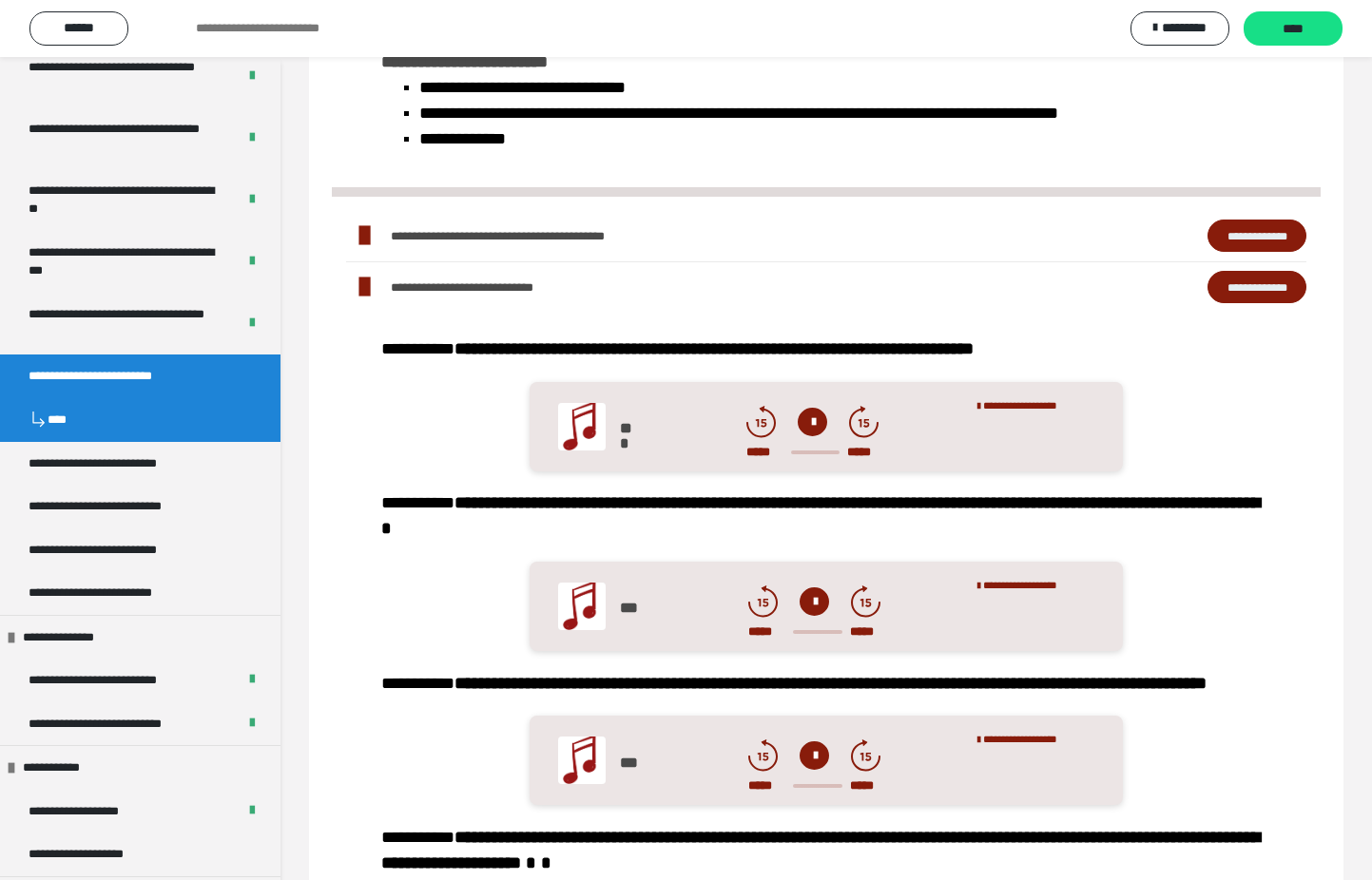 scroll, scrollTop: 194, scrollLeft: 0, axis: vertical 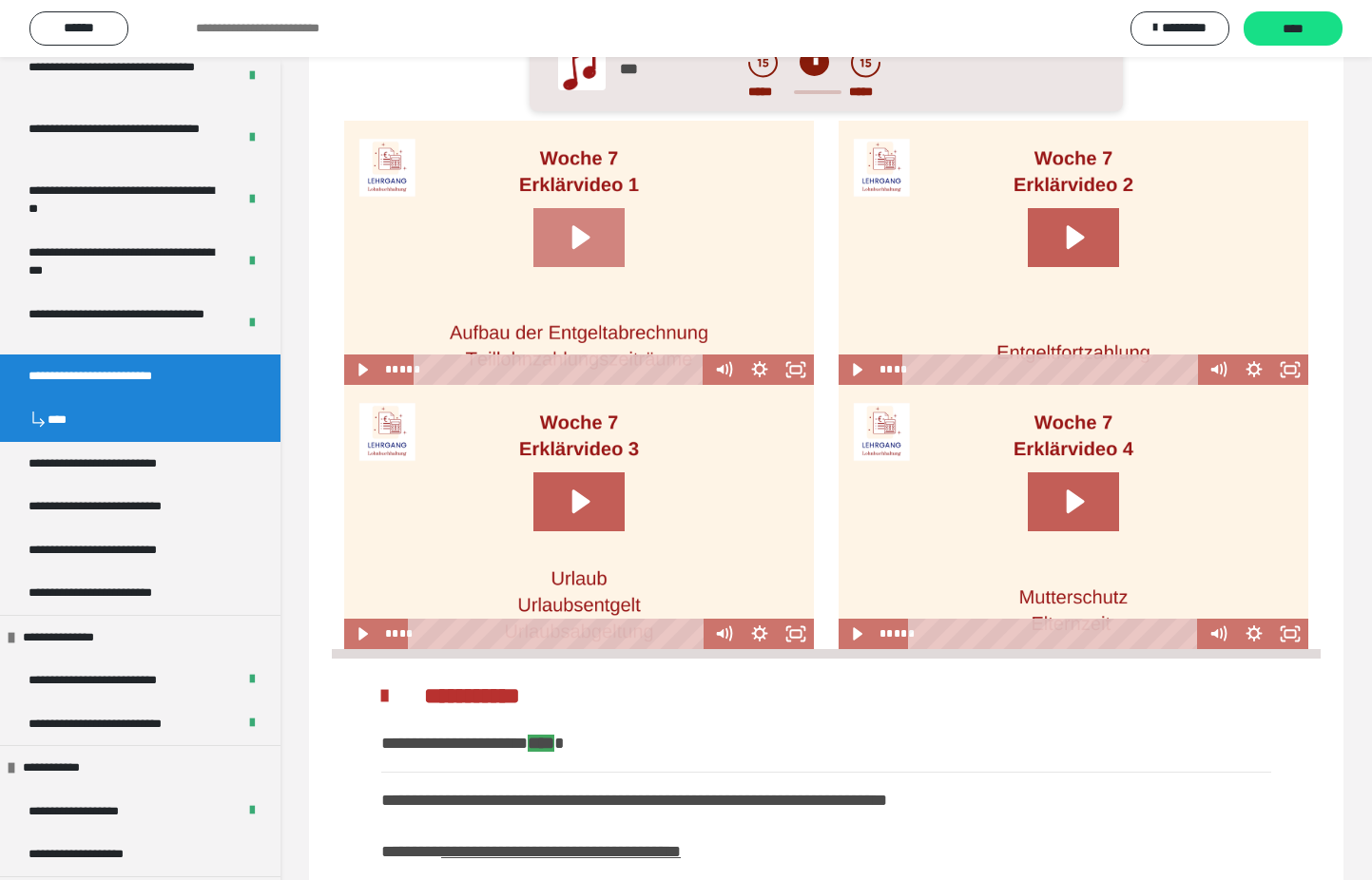 click 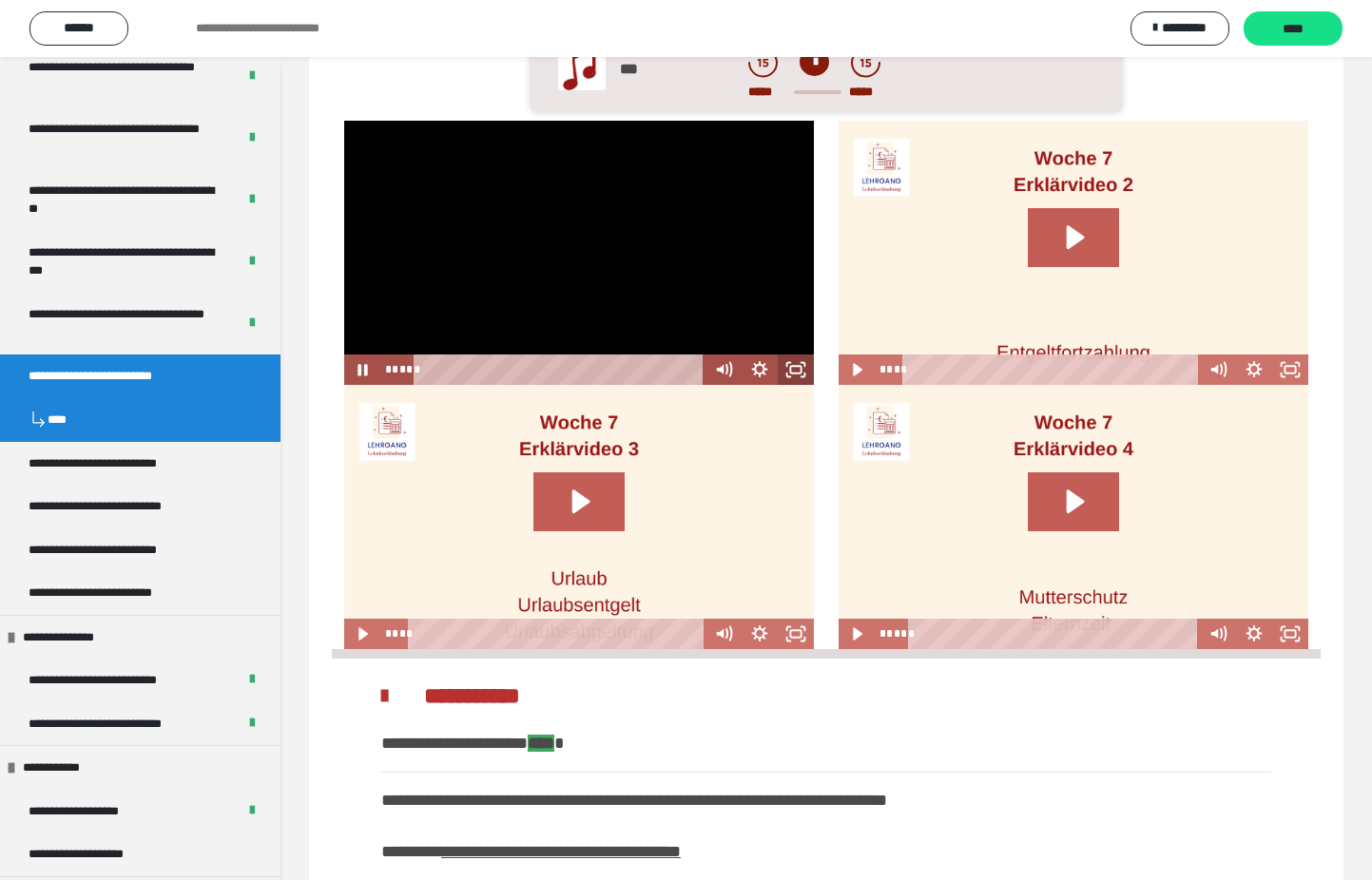 click 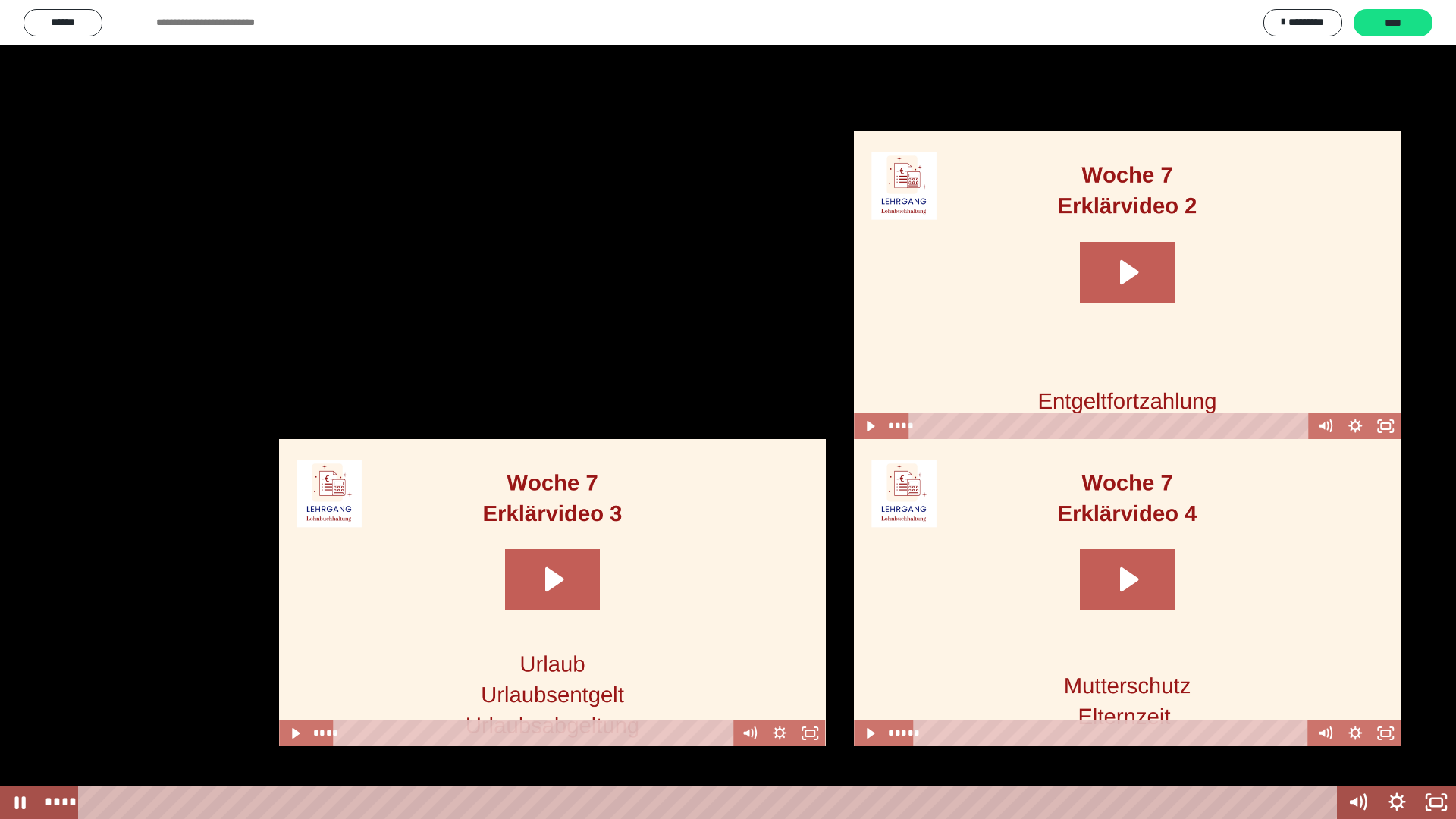 drag, startPoint x: 1007, startPoint y: 803, endPoint x: 30, endPoint y: 755, distance: 978.1784 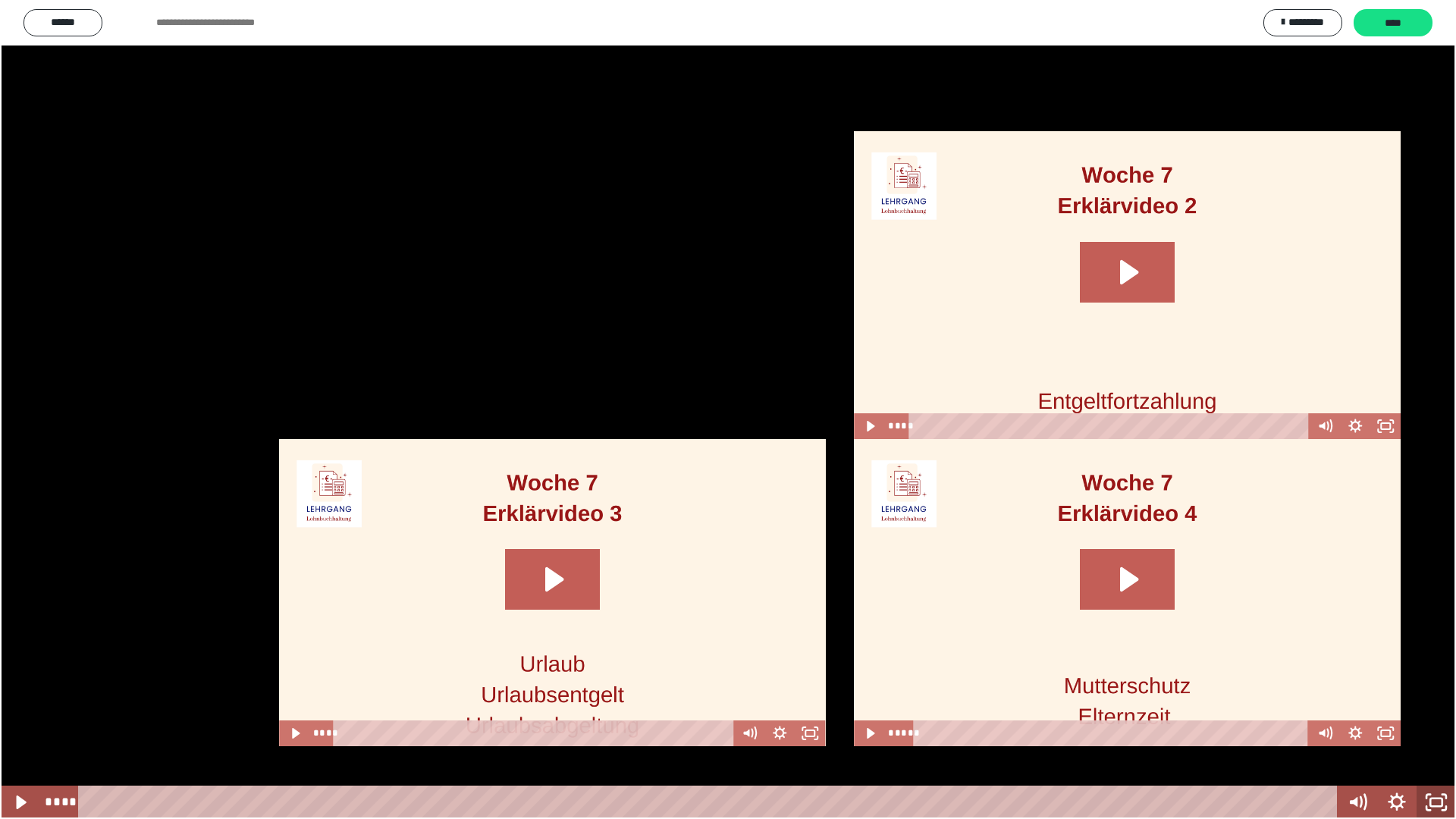 click 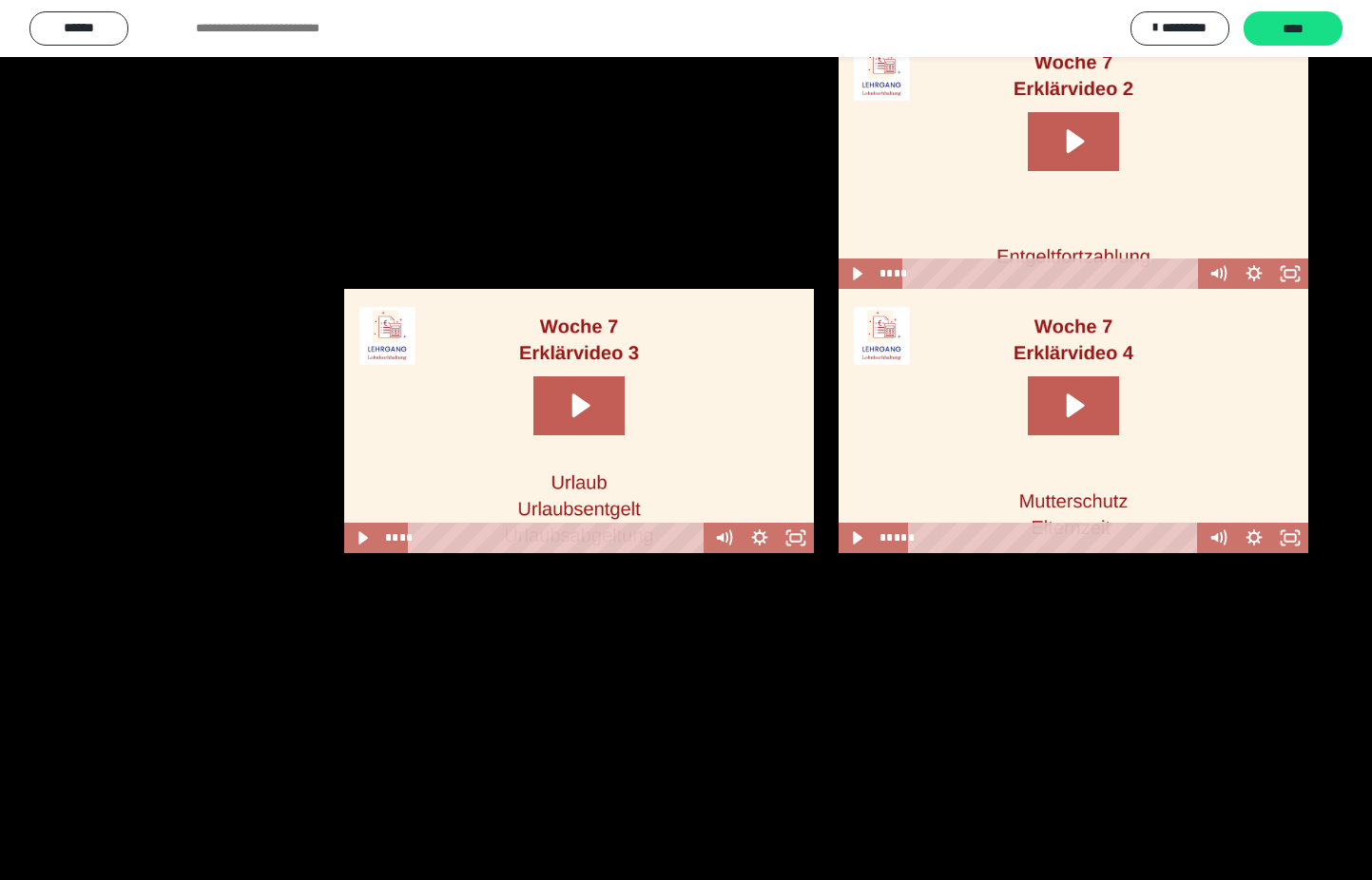 scroll, scrollTop: 1134, scrollLeft: 0, axis: vertical 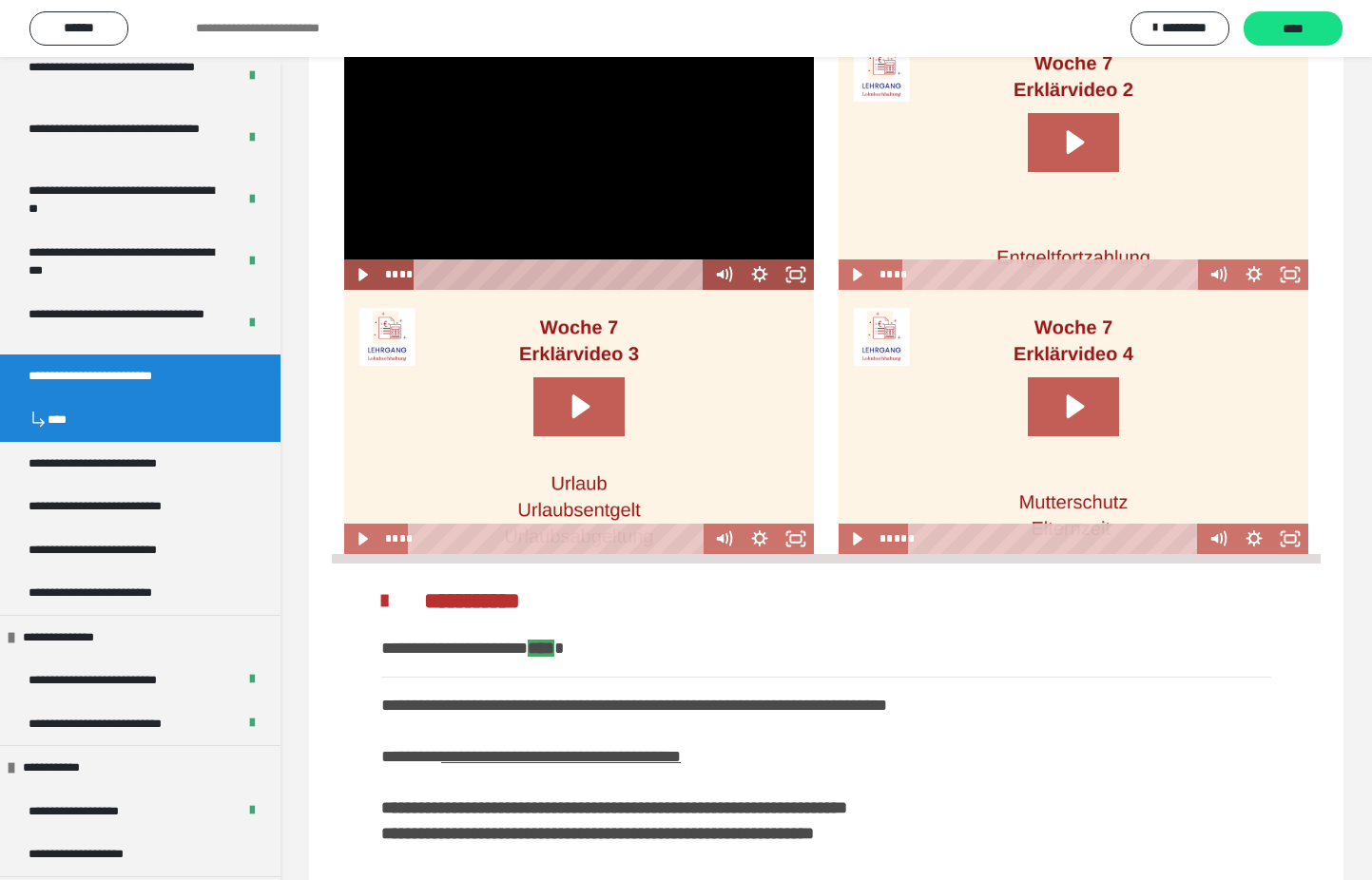 click at bounding box center [579, 158] 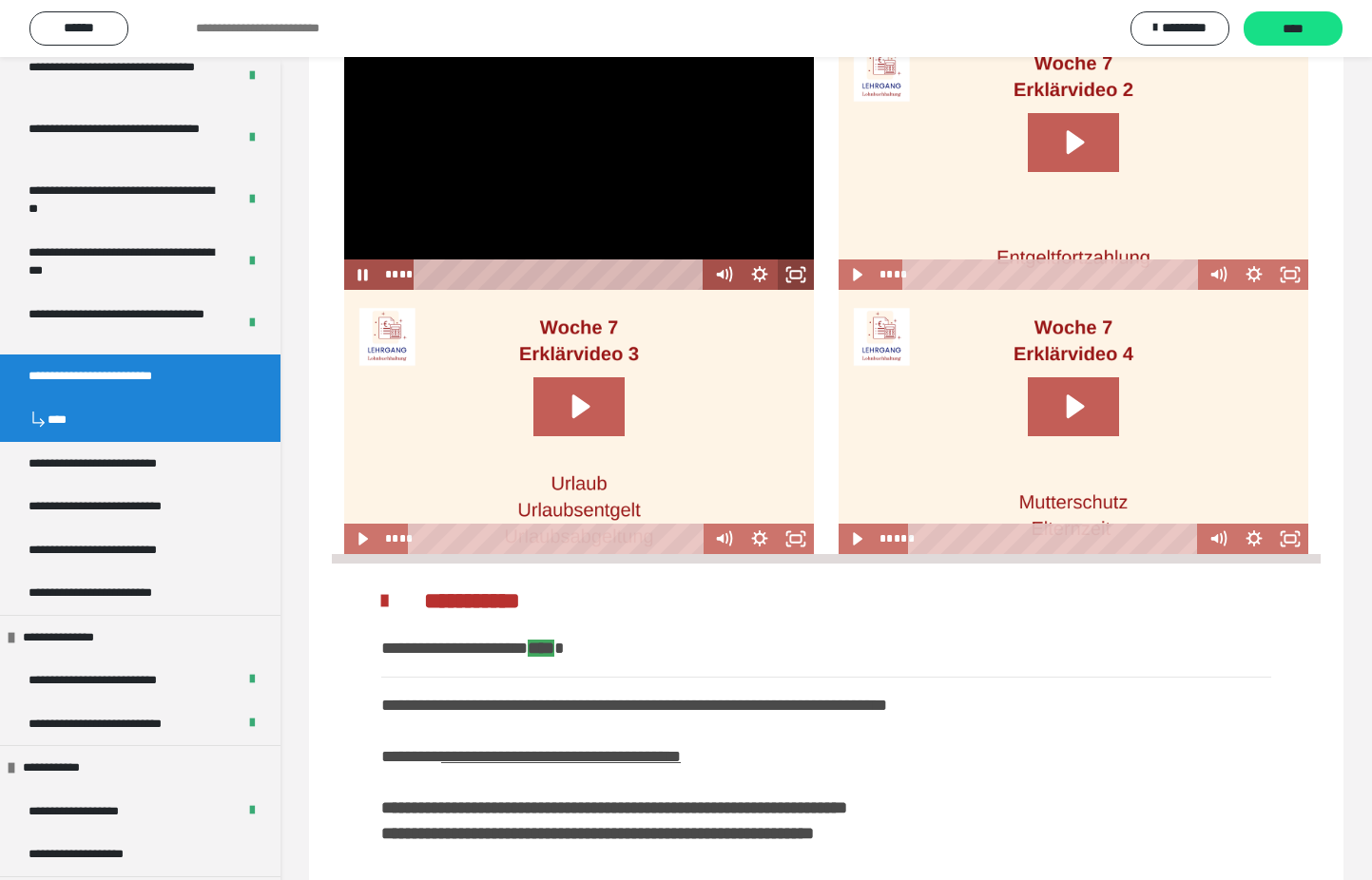 click 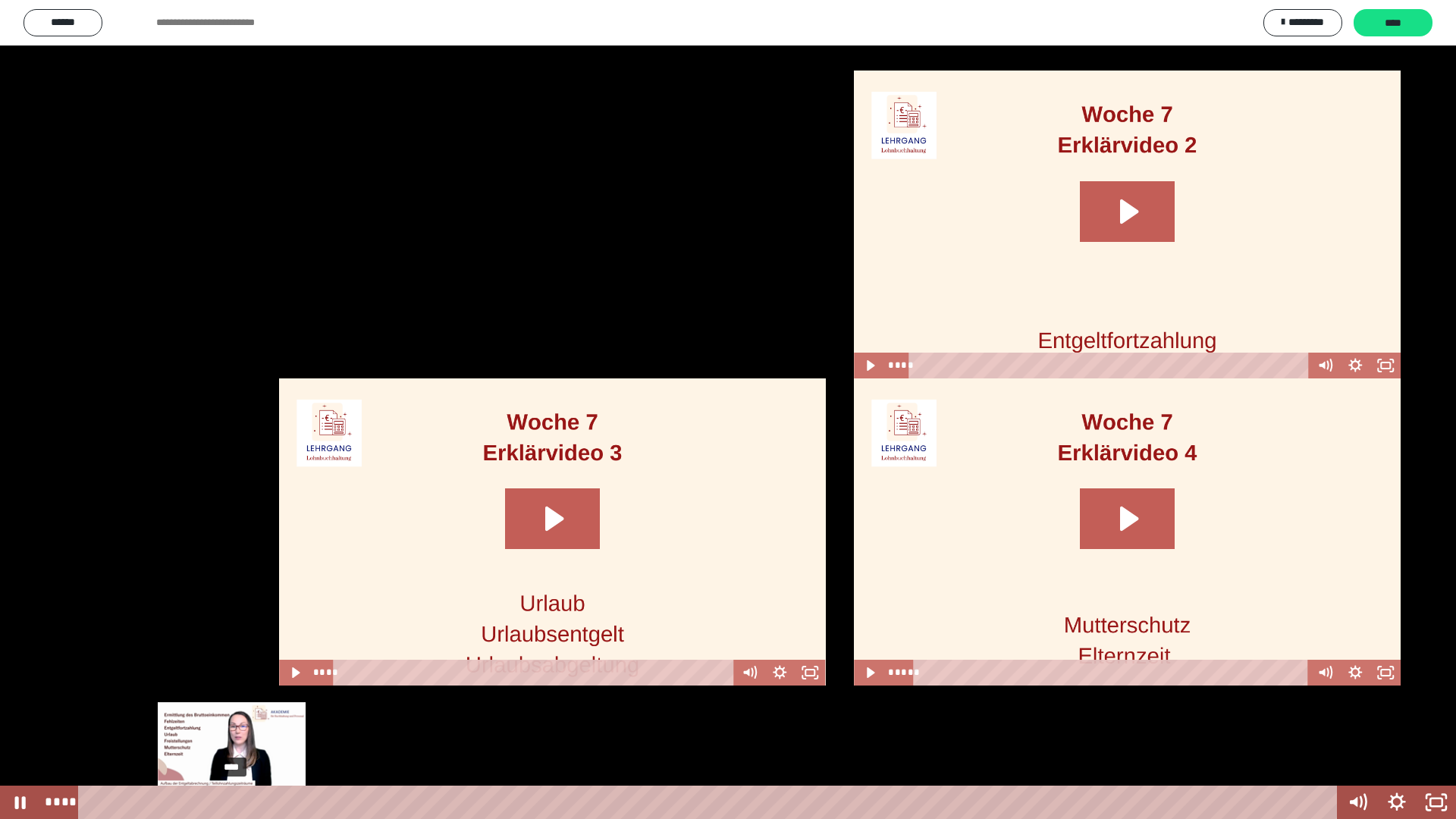 click on "****" at bounding box center [710, 802] 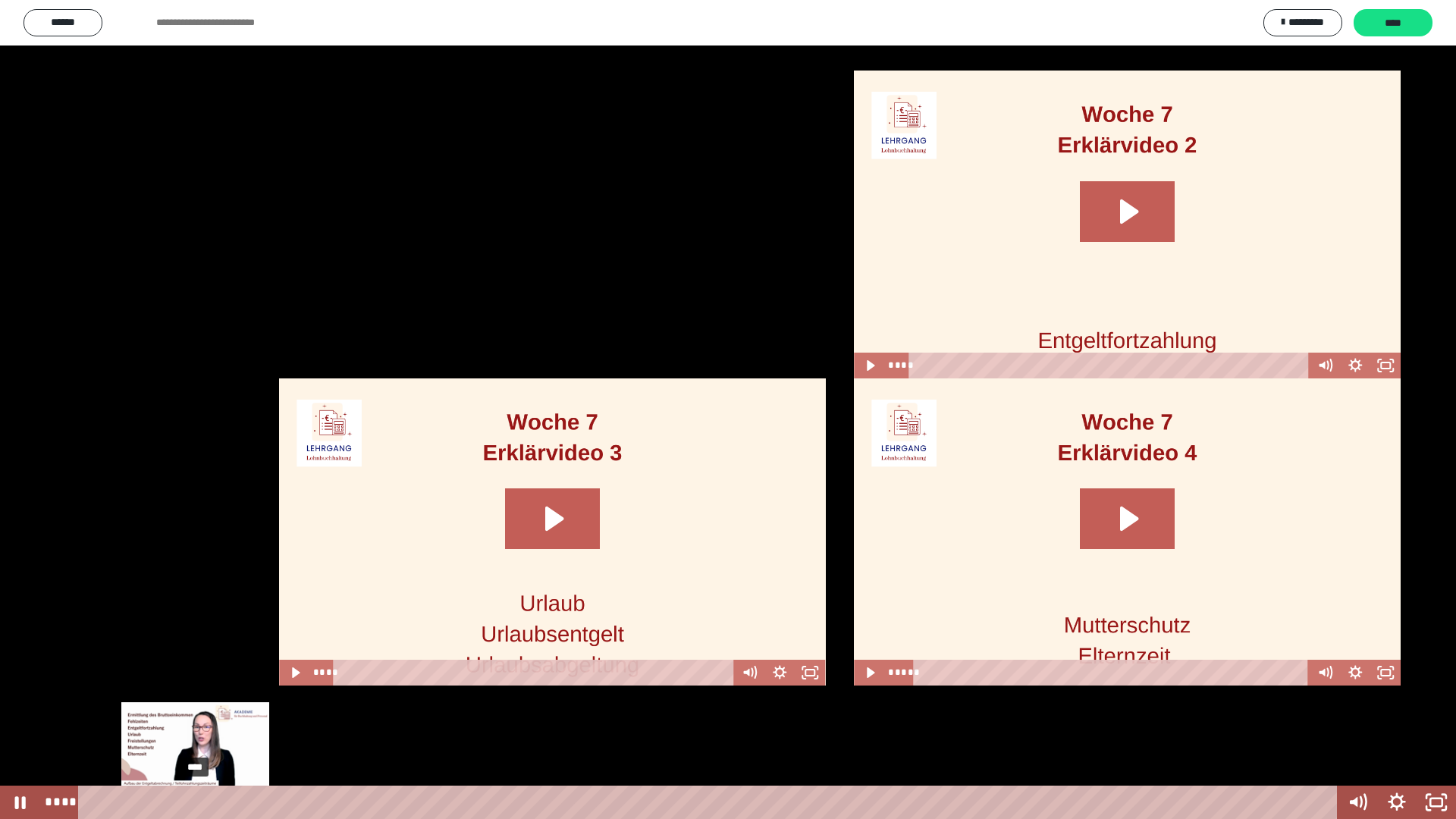 click on "****" at bounding box center [710, 802] 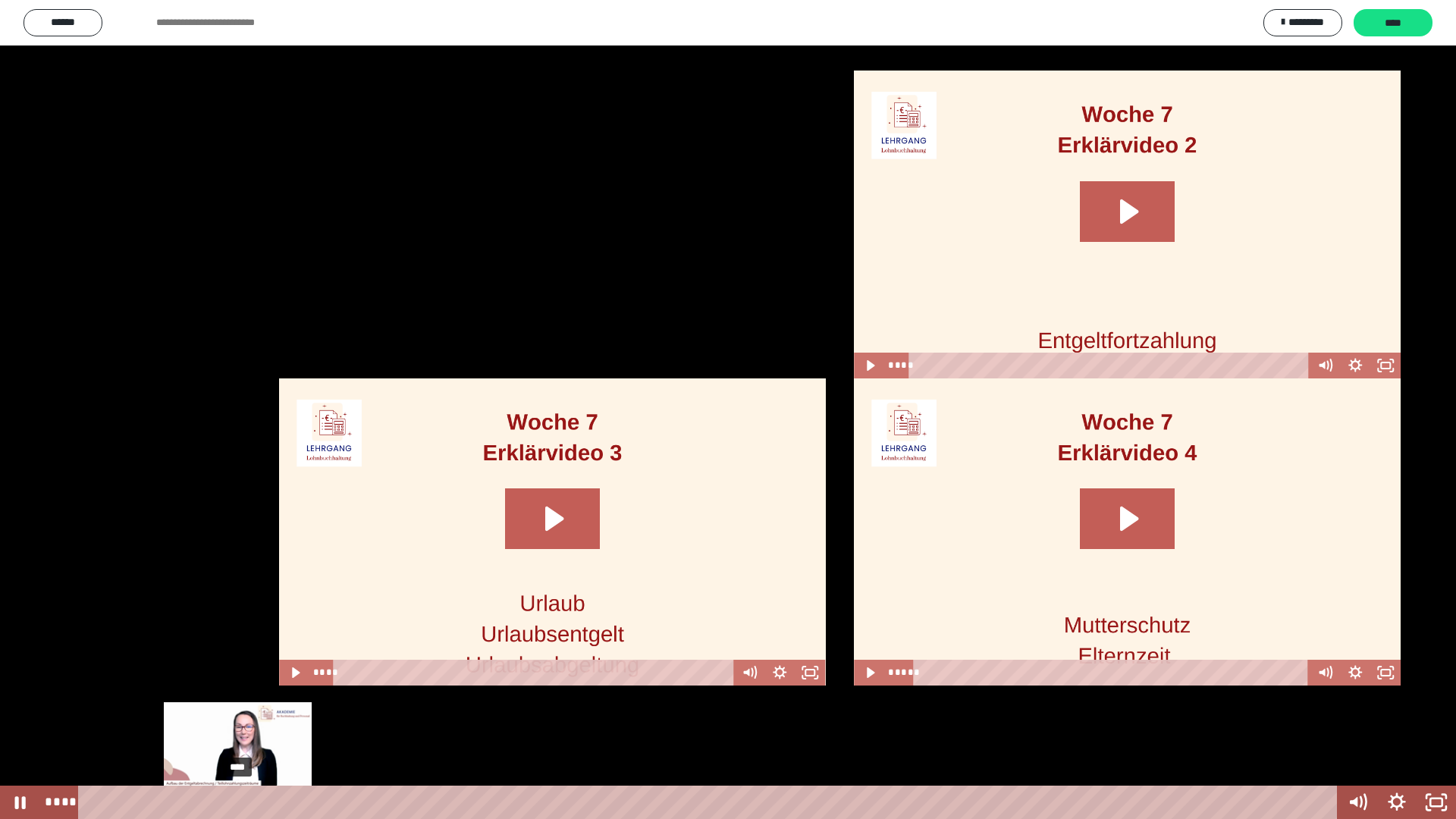 click on "****" at bounding box center [710, 802] 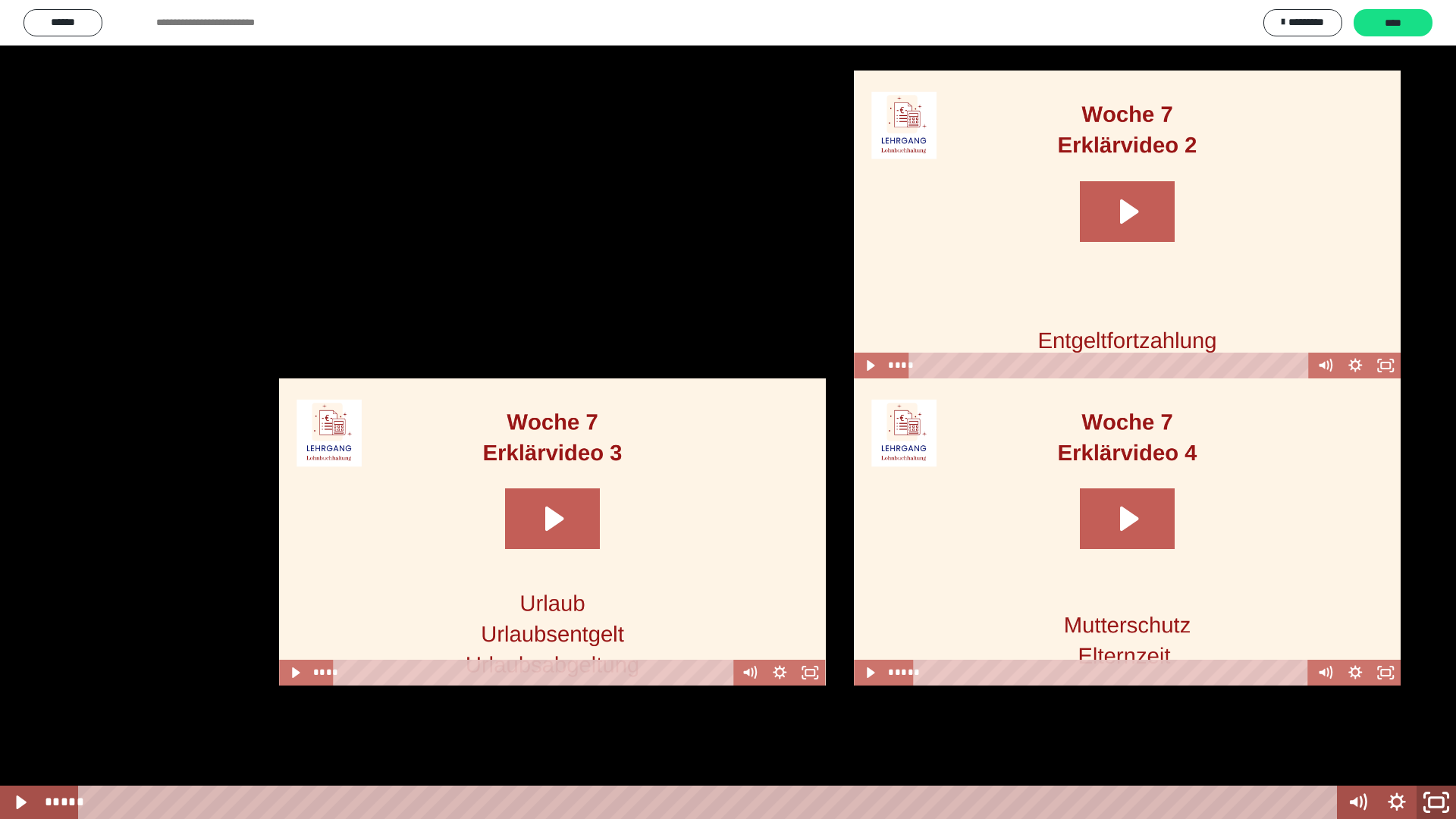 click 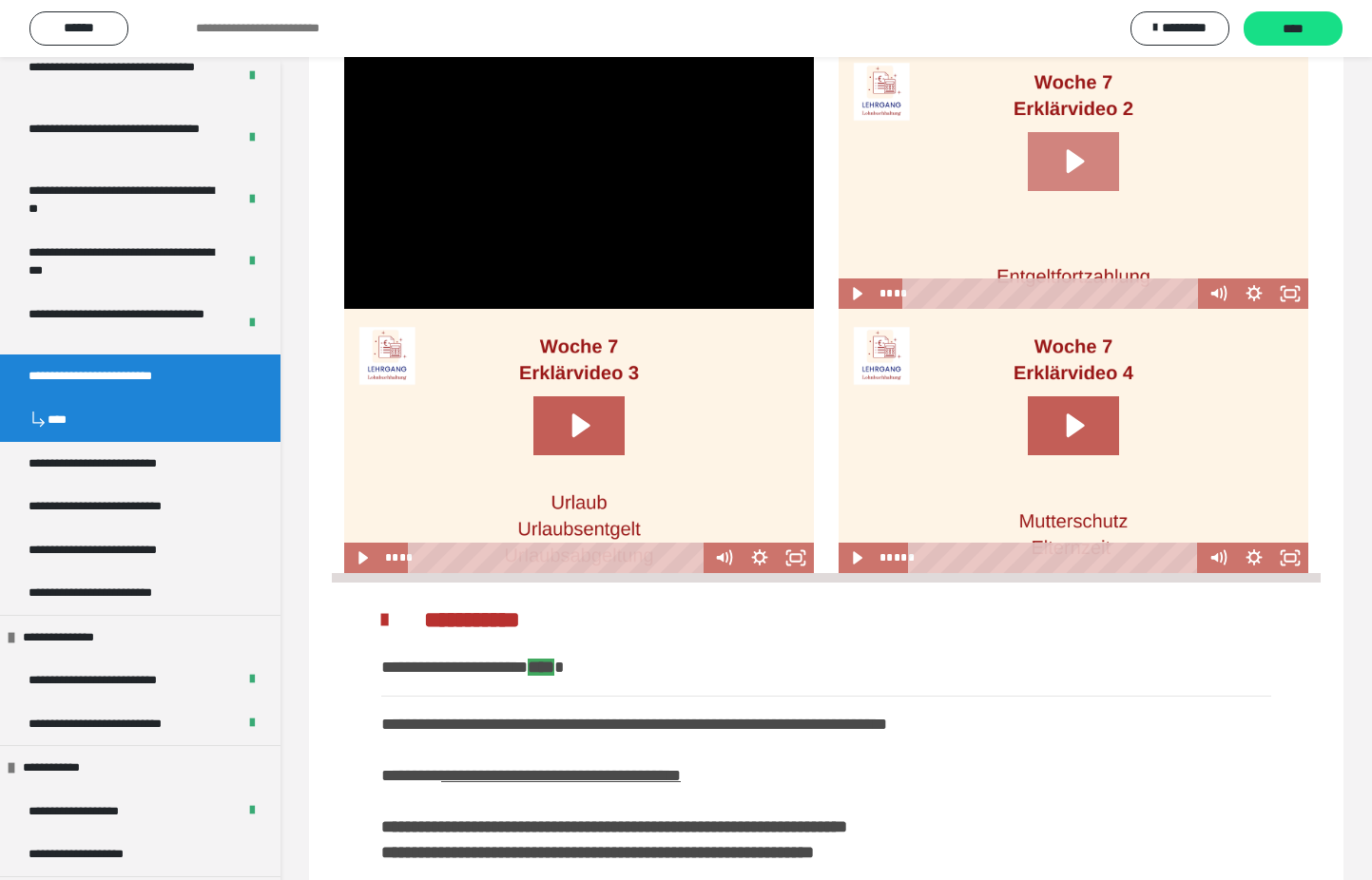 click 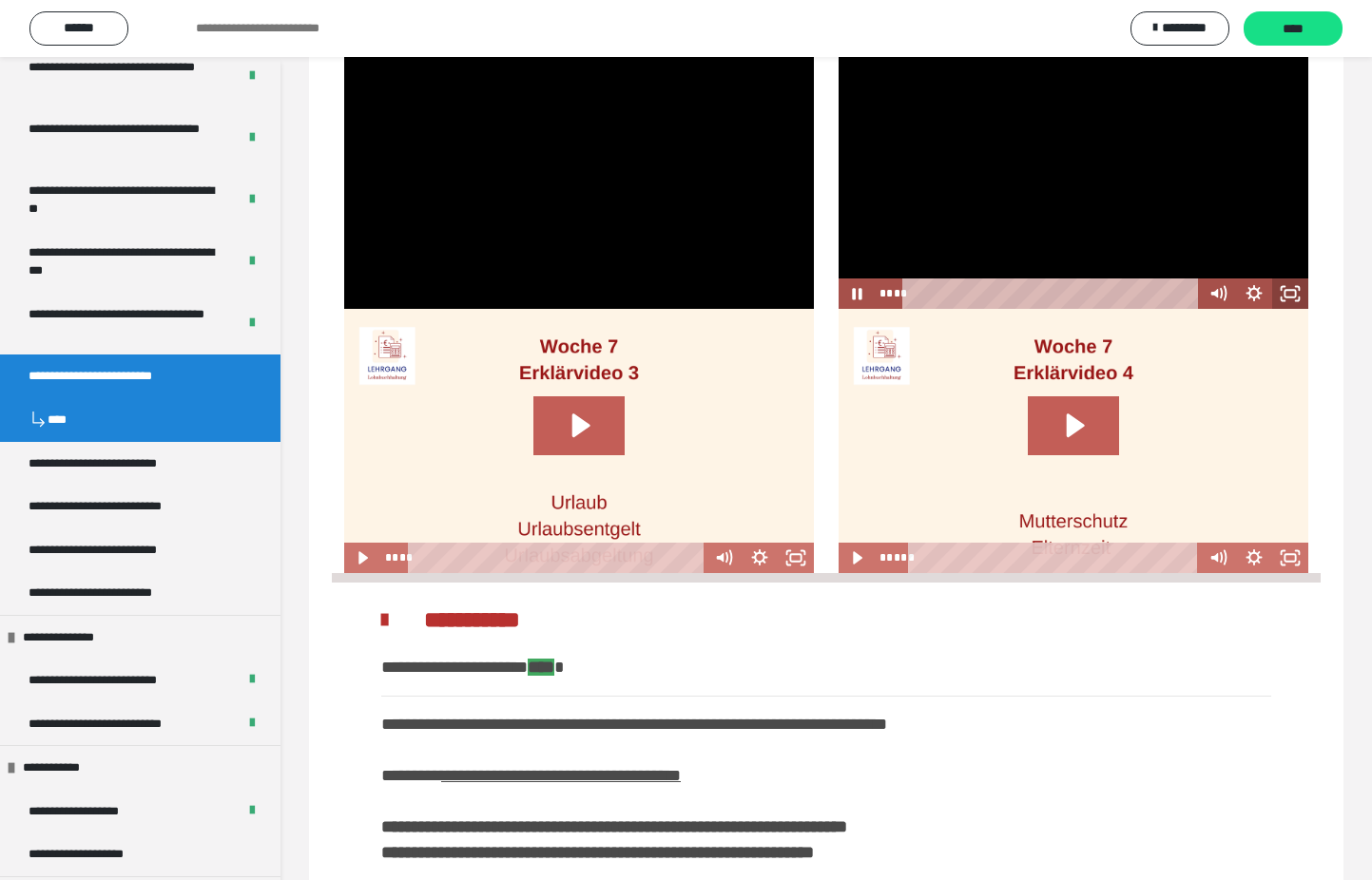click 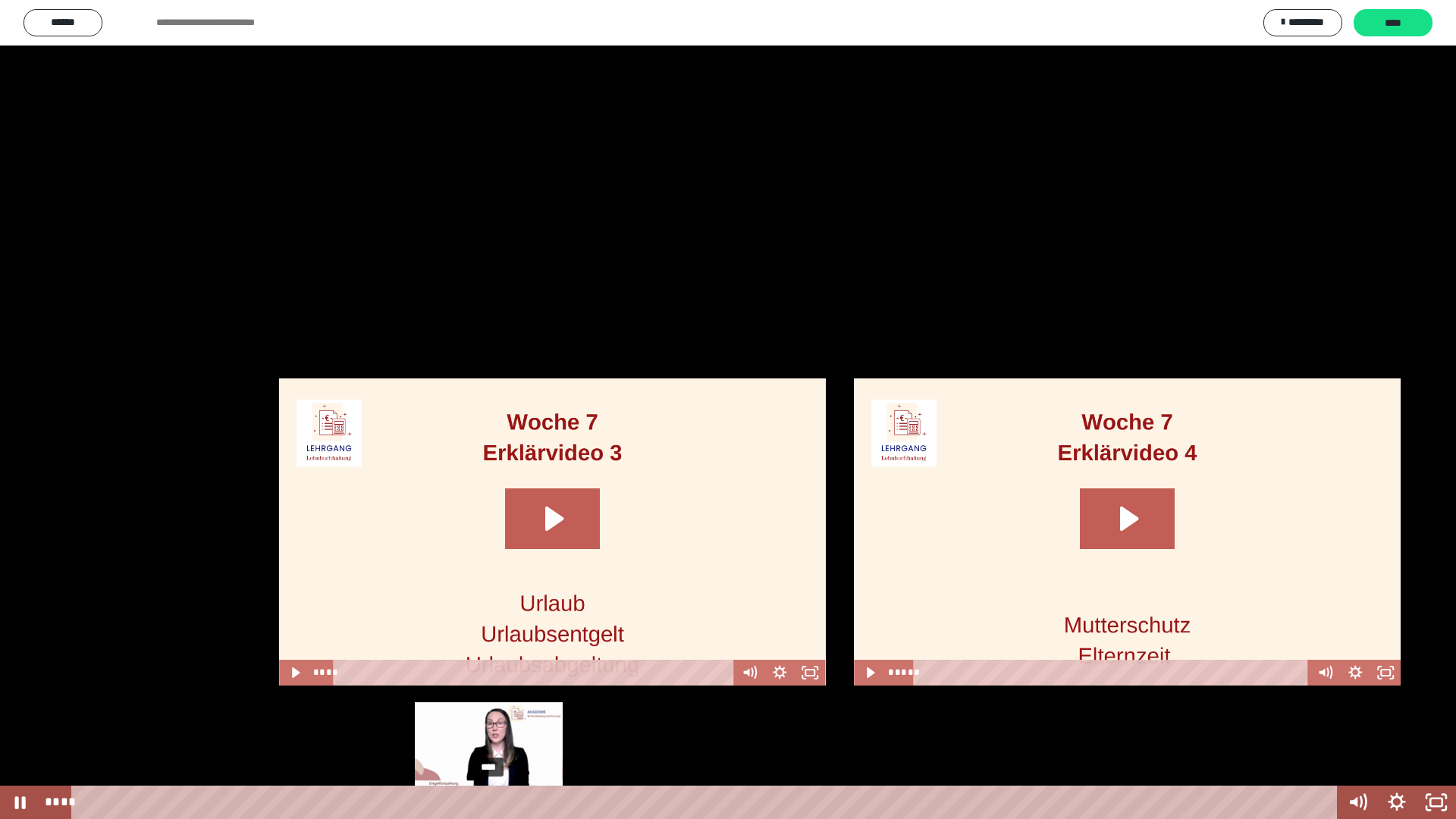 click on "****" at bounding box center (708, 802) 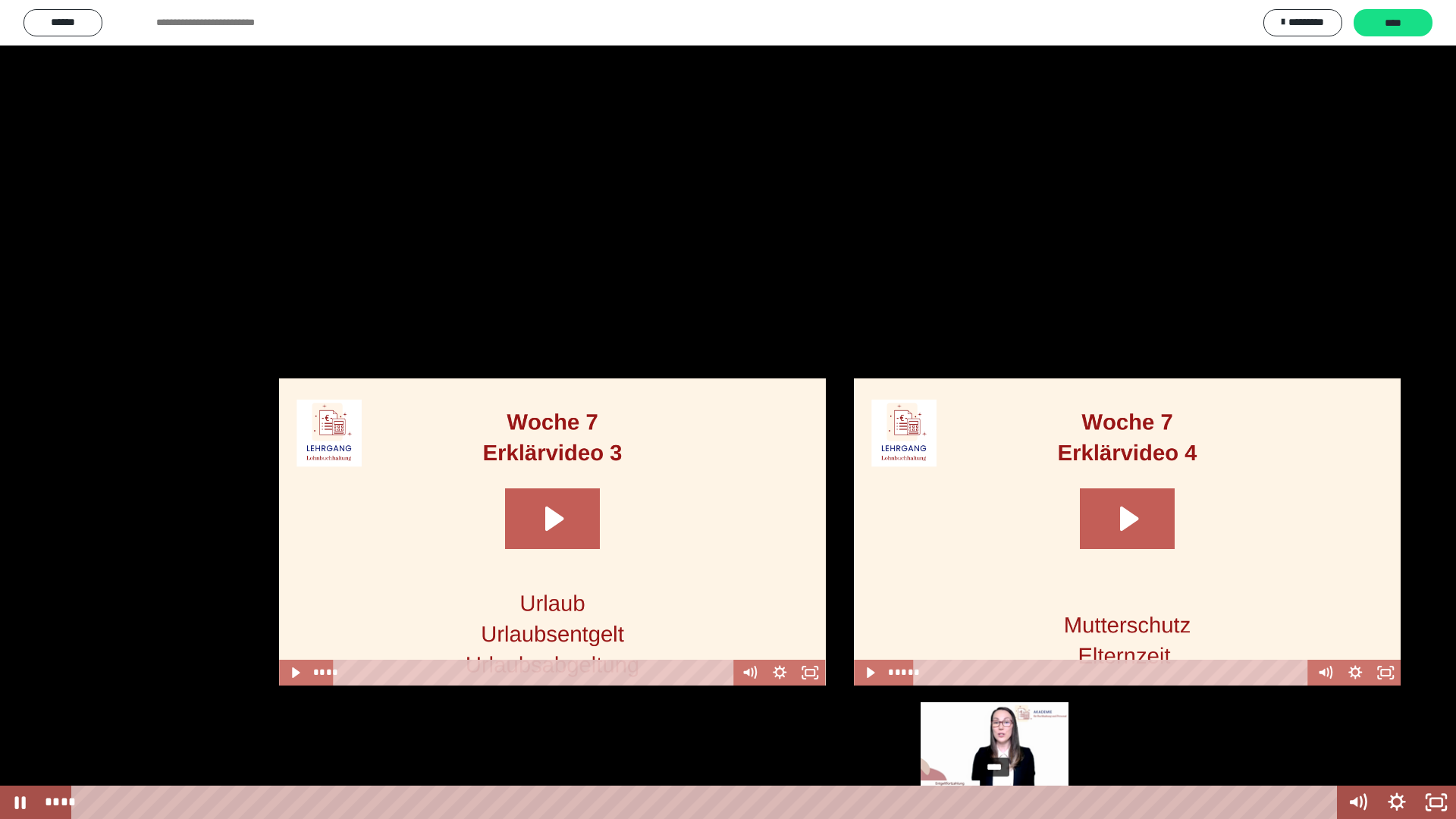 click on "****" at bounding box center (708, 802) 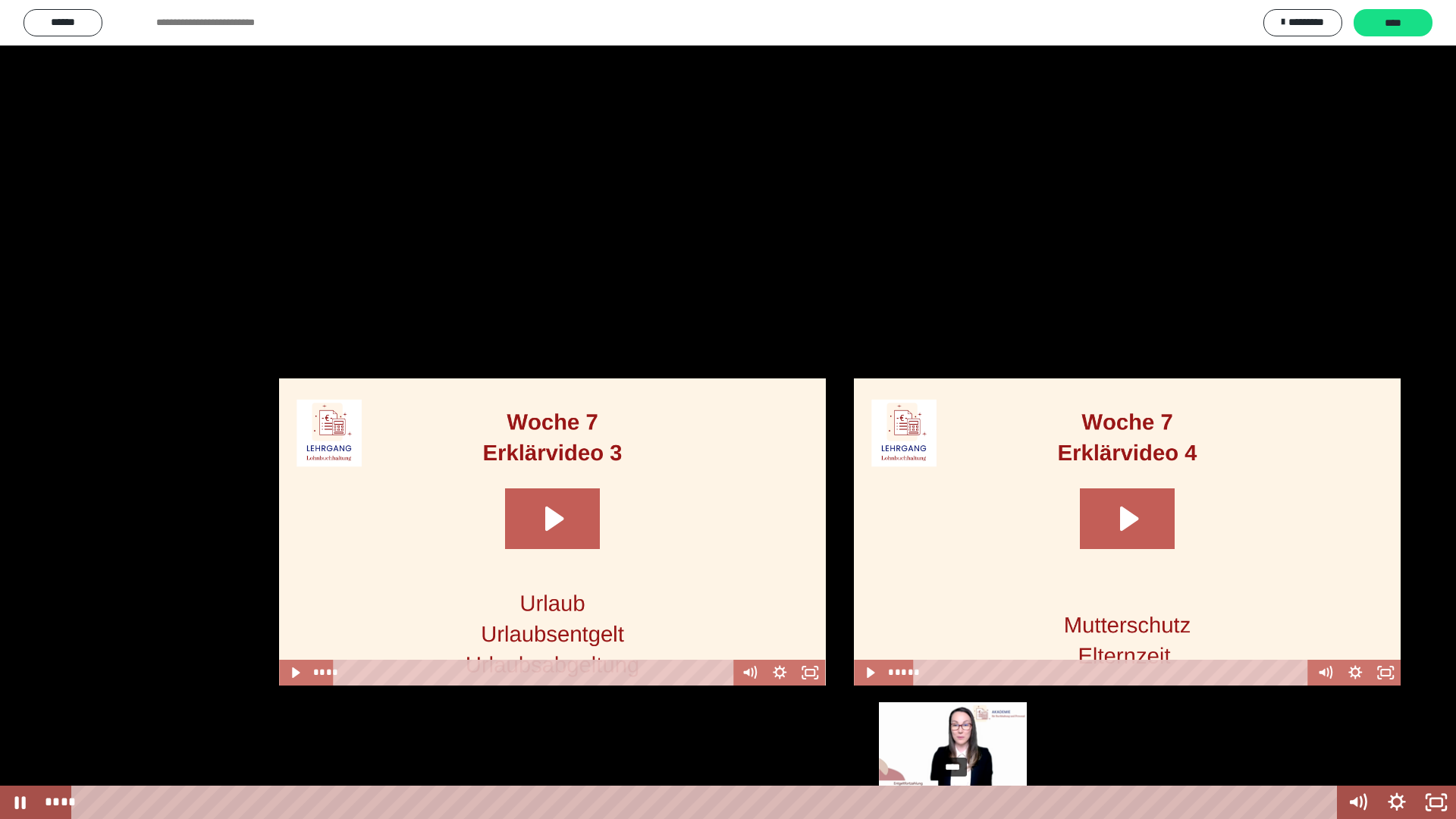click on "****" at bounding box center [708, 802] 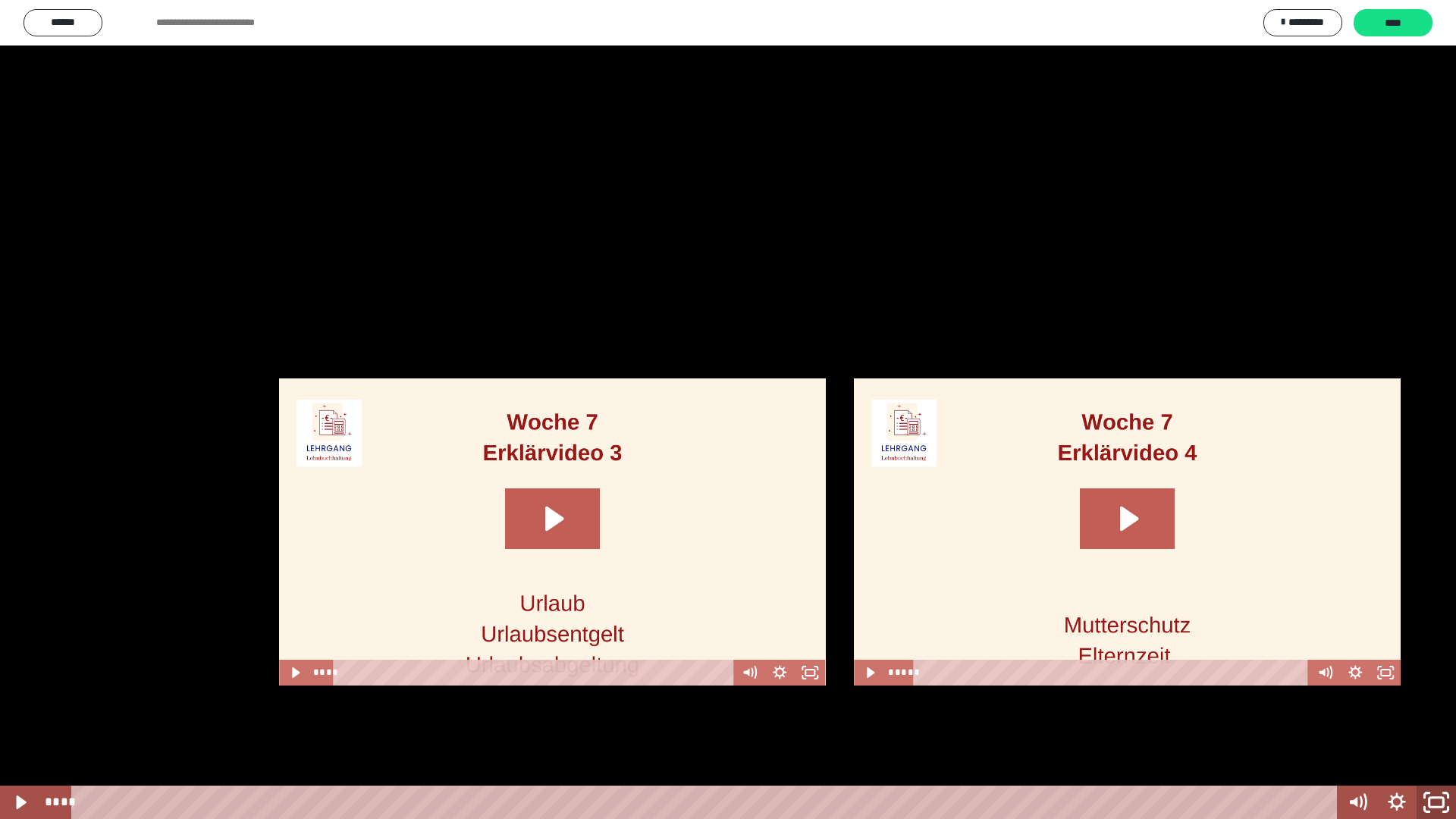 click 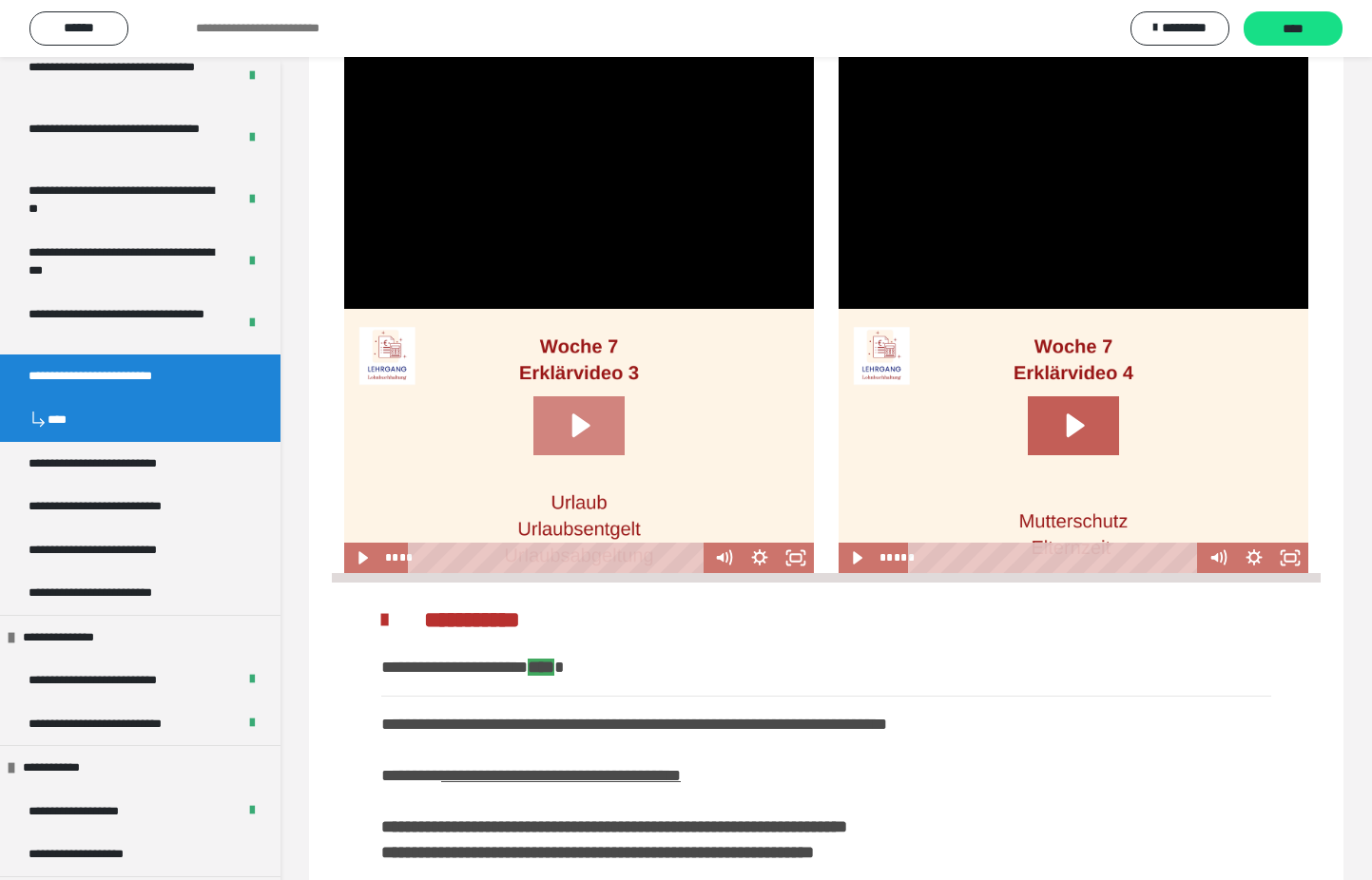 click 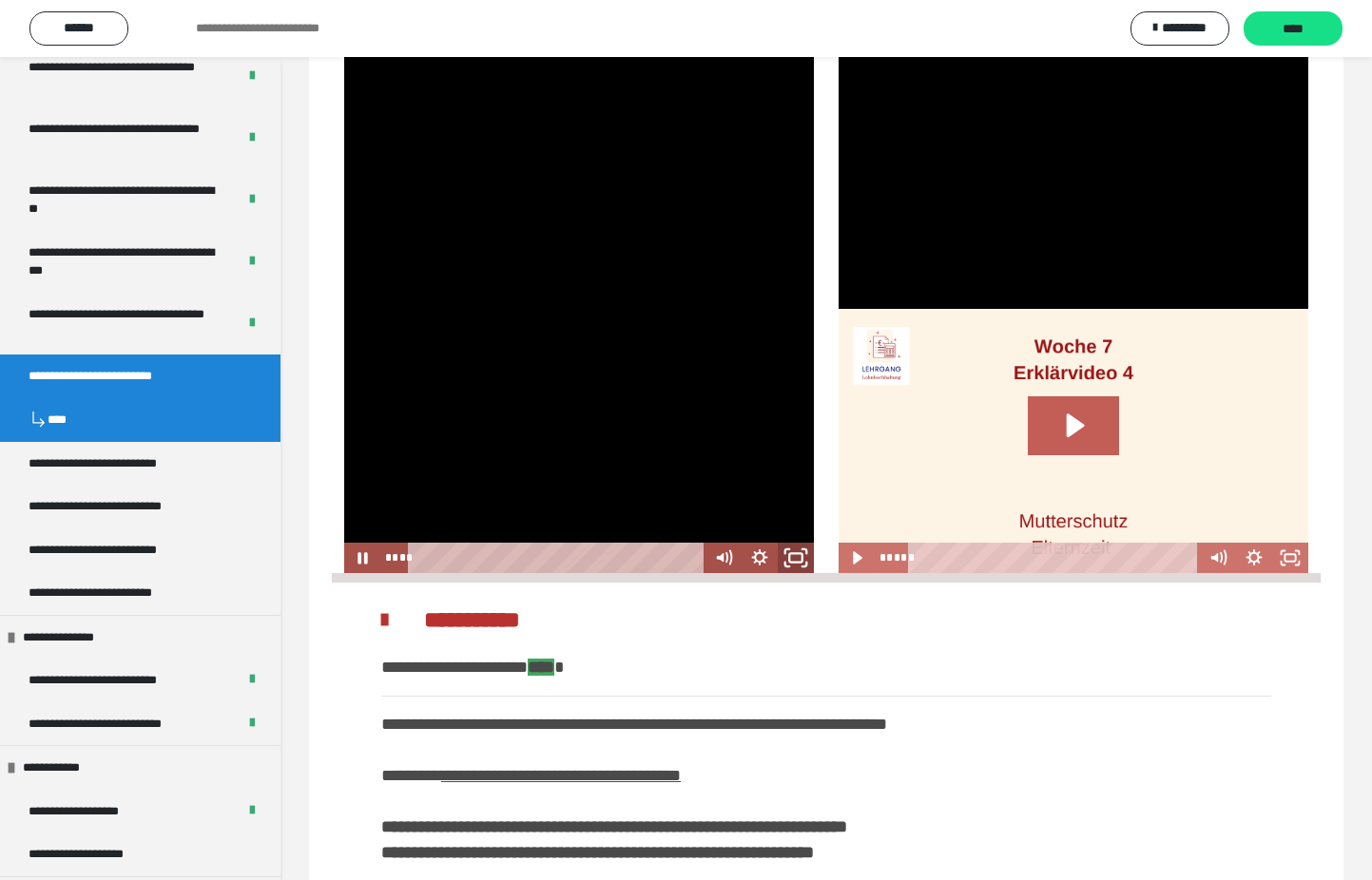 click 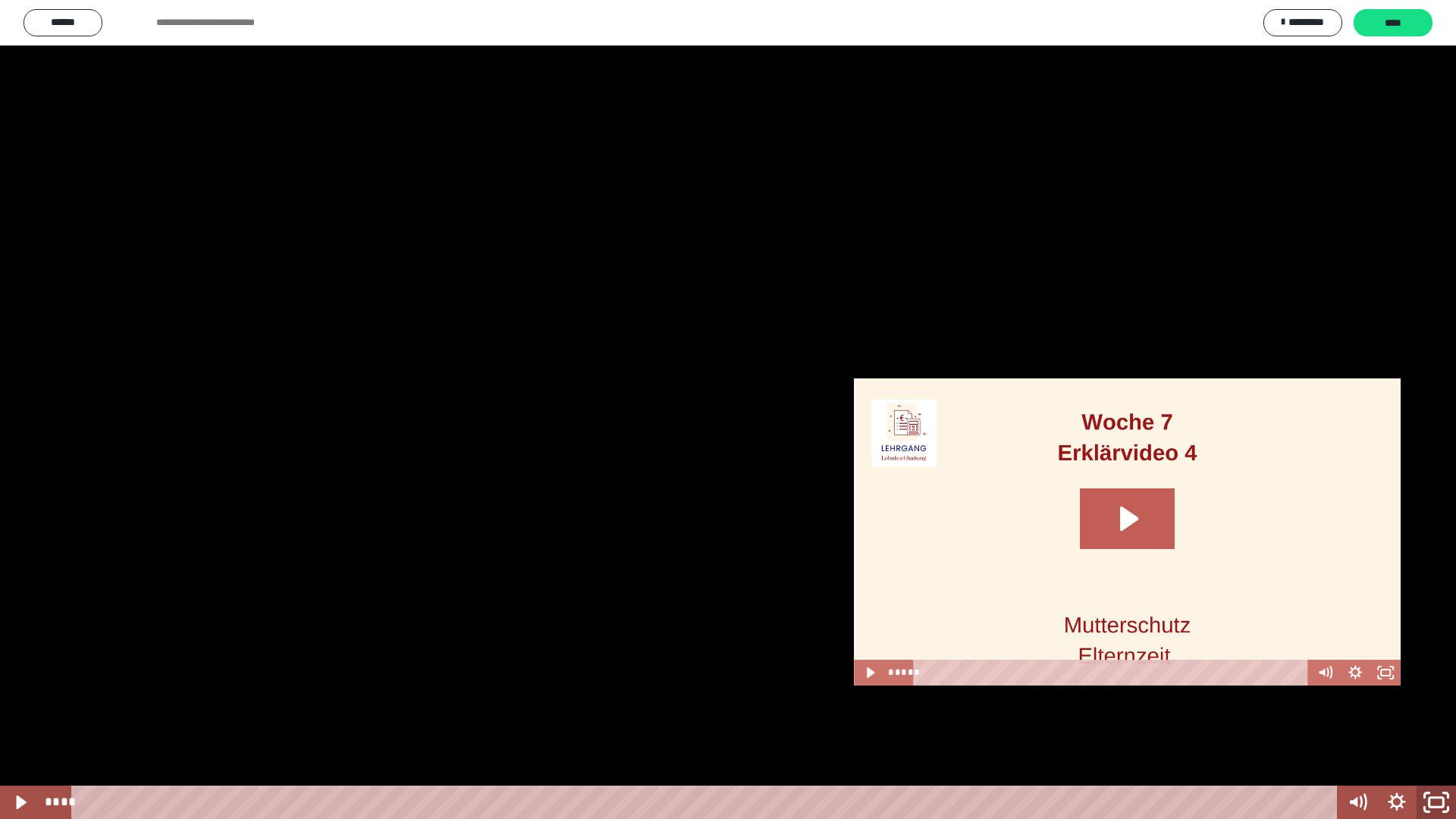 click 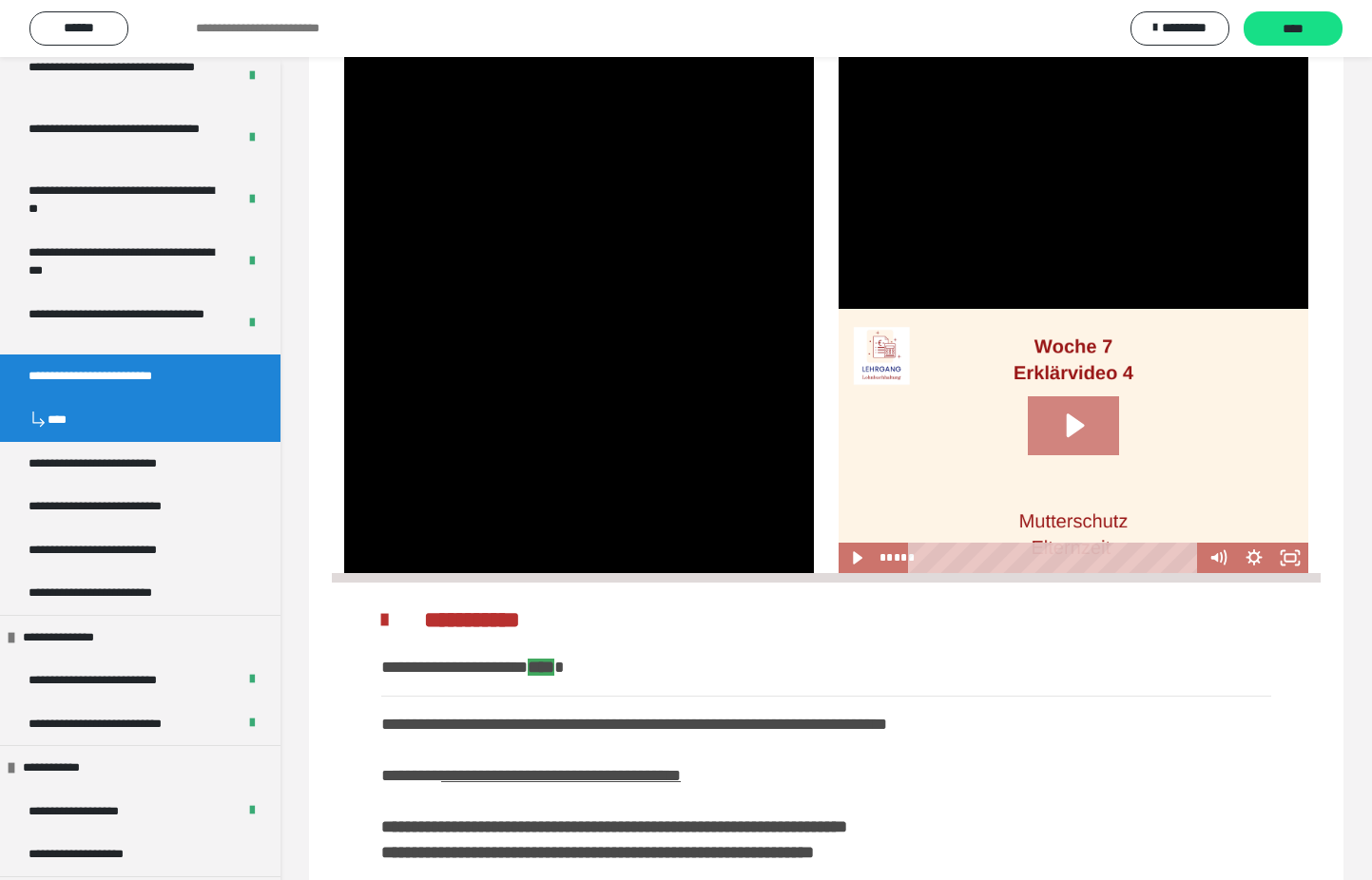 click 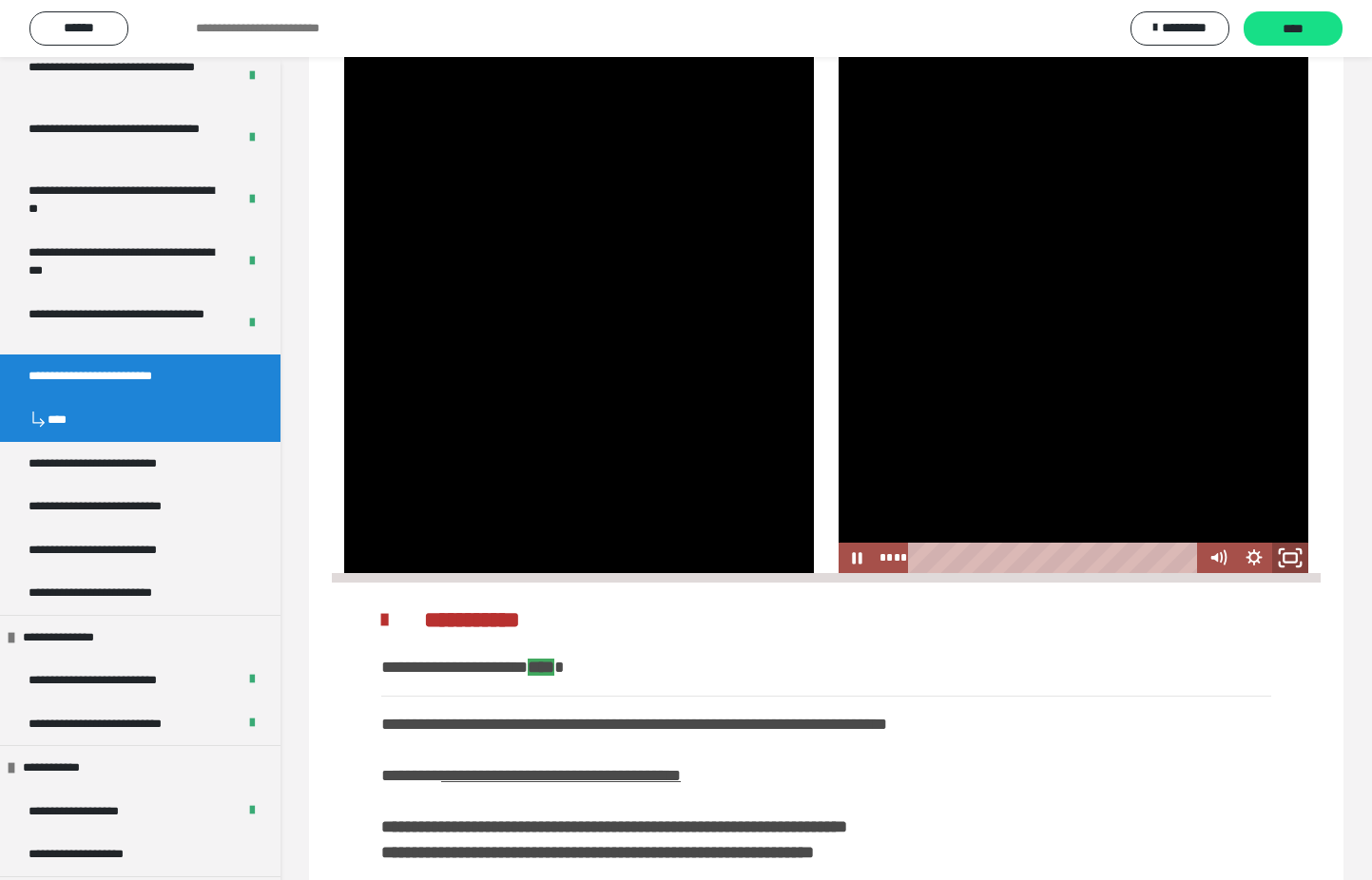 click 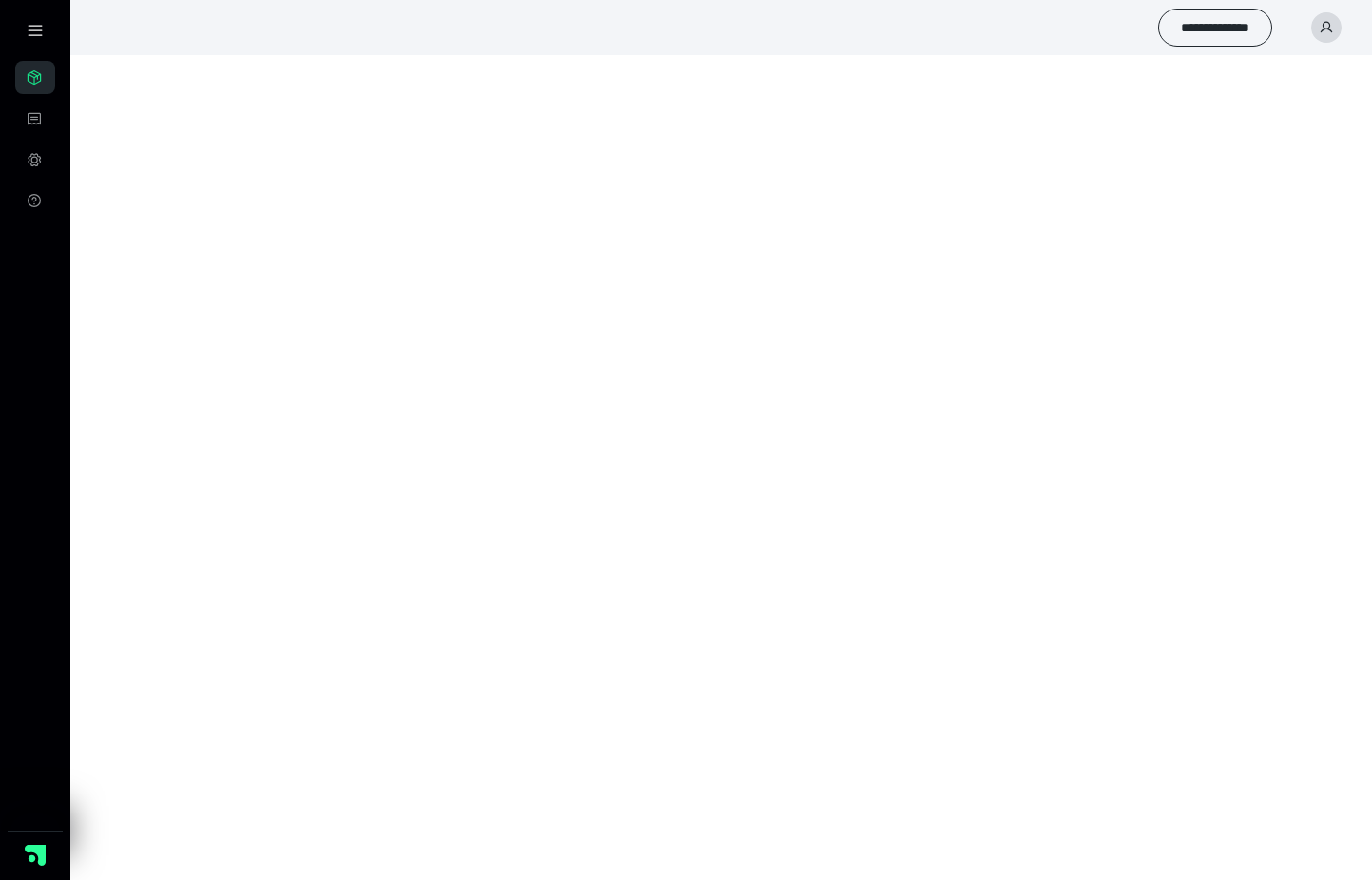 scroll, scrollTop: 0, scrollLeft: 0, axis: both 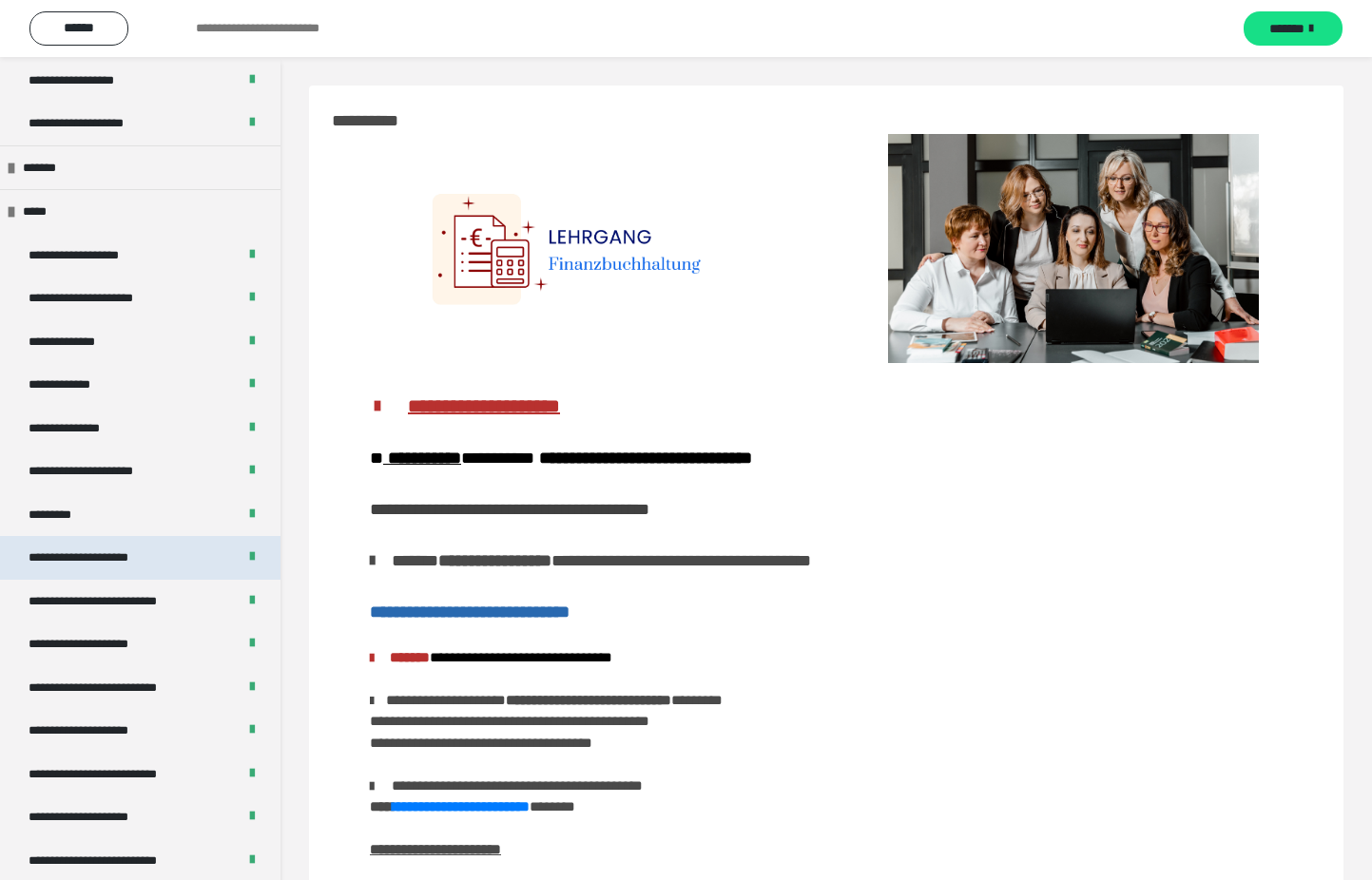 click on "**********" at bounding box center [100, 558] 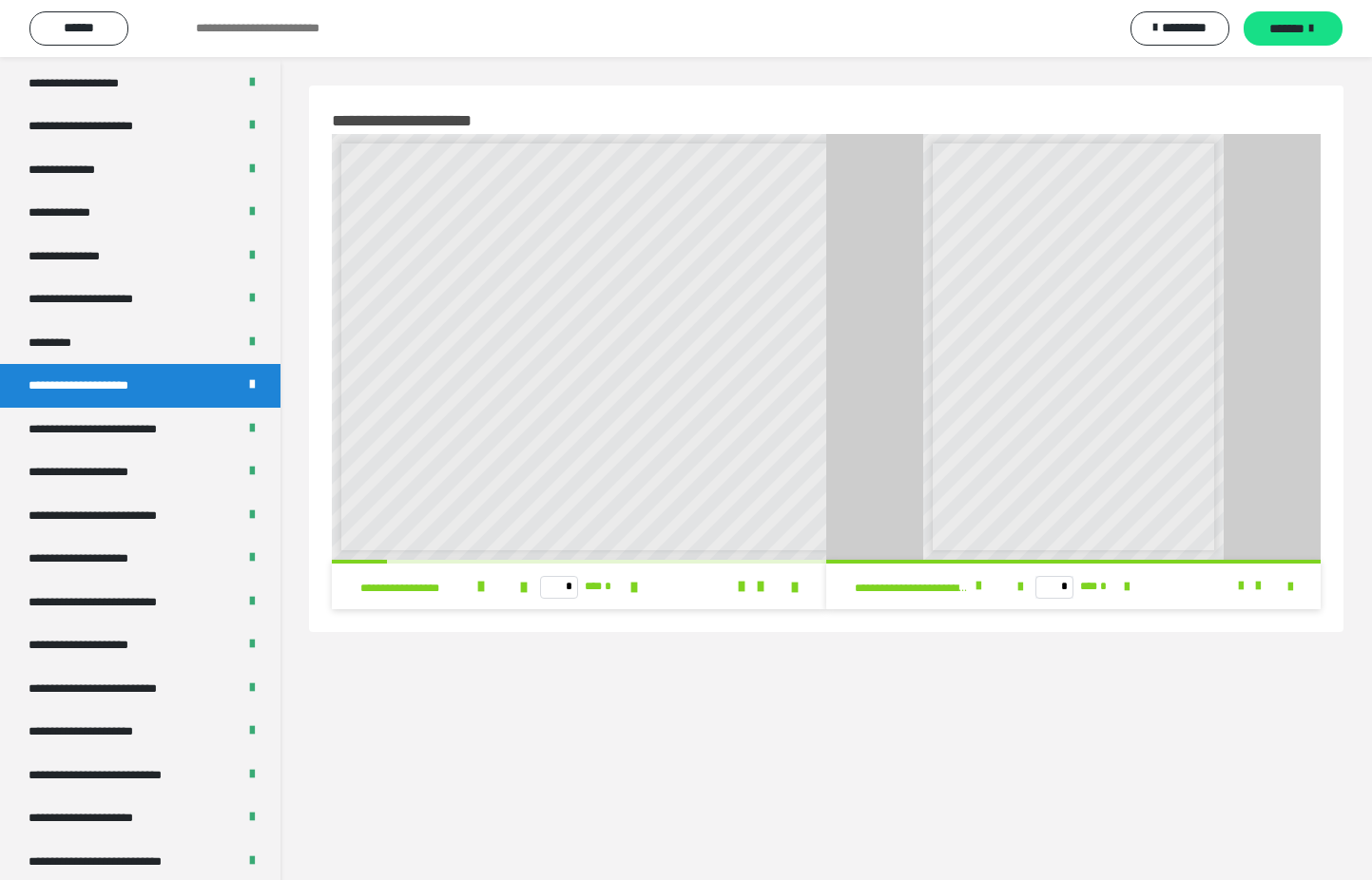 scroll, scrollTop: 2192, scrollLeft: 0, axis: vertical 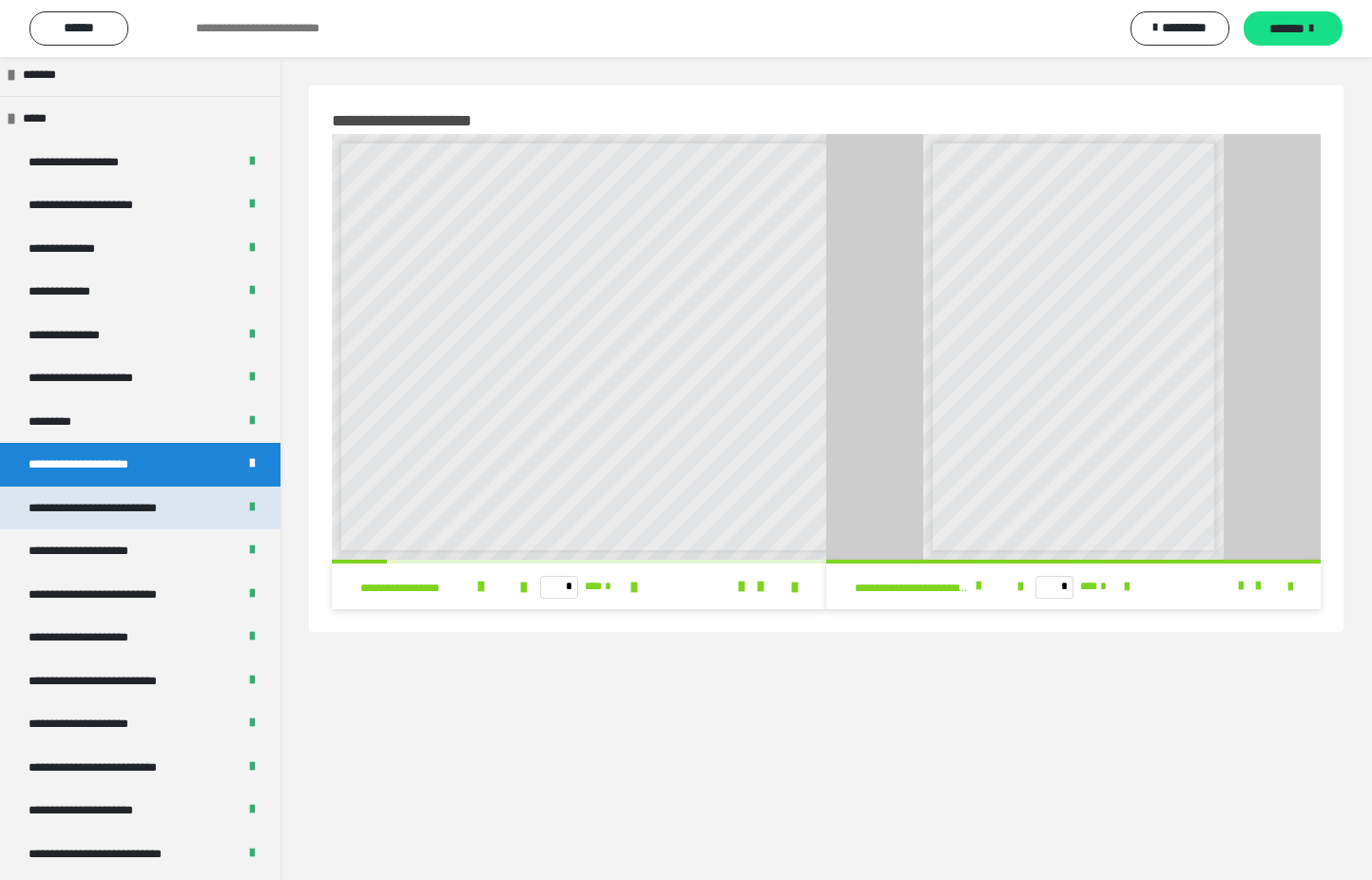 click on "**********" at bounding box center [119, 508] 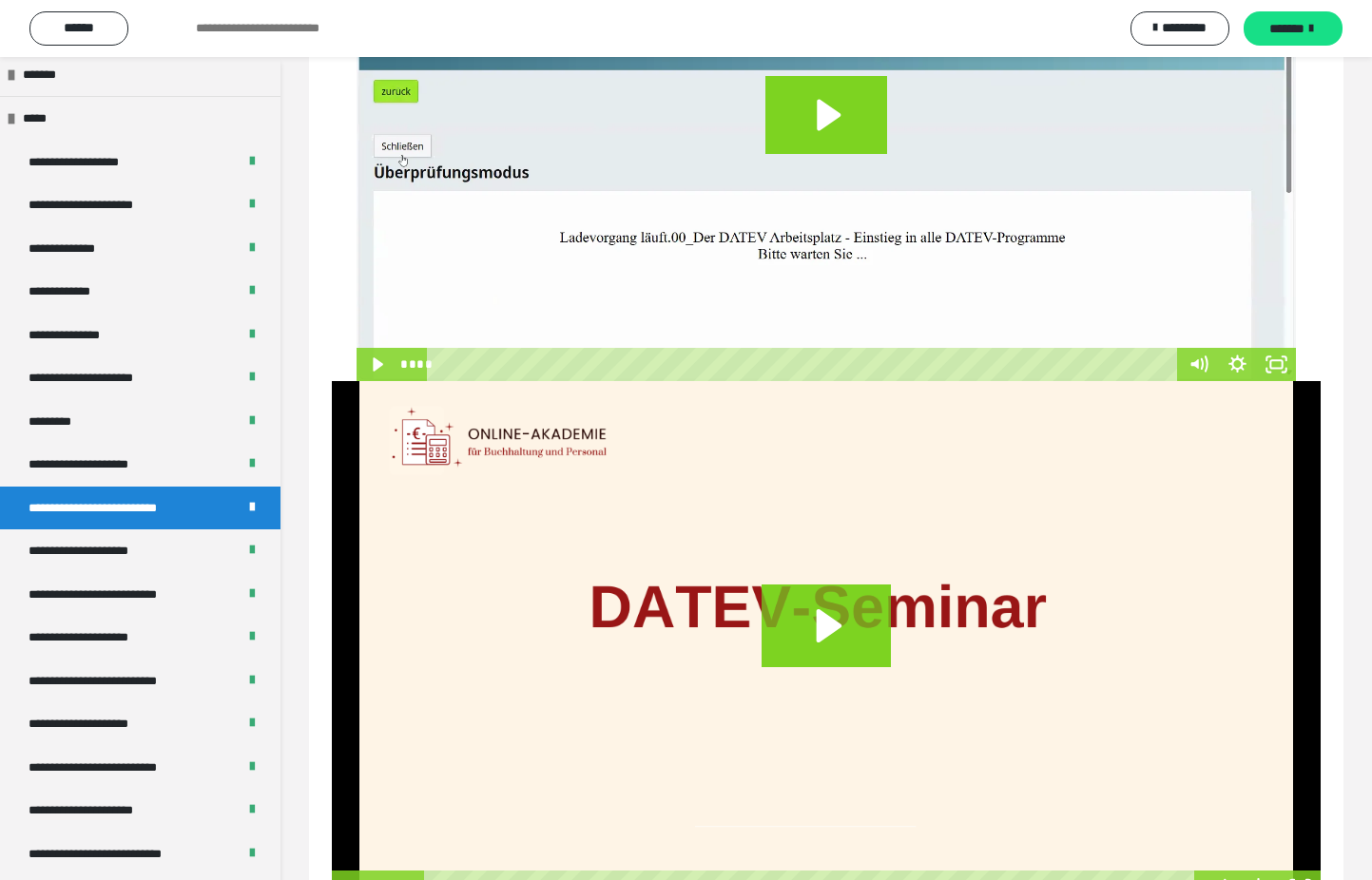 scroll, scrollTop: 513, scrollLeft: 0, axis: vertical 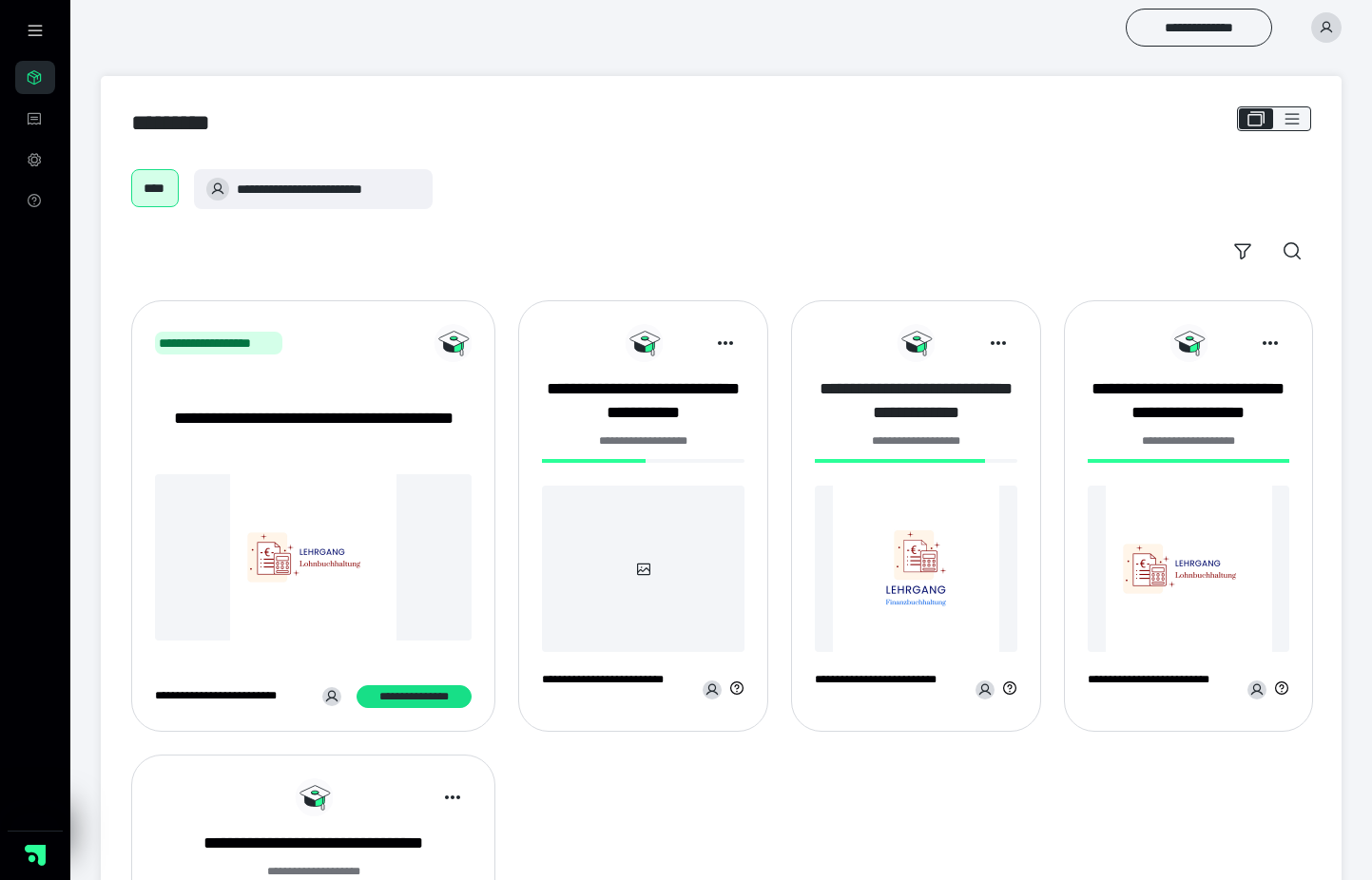click on "**********" at bounding box center [916, 401] 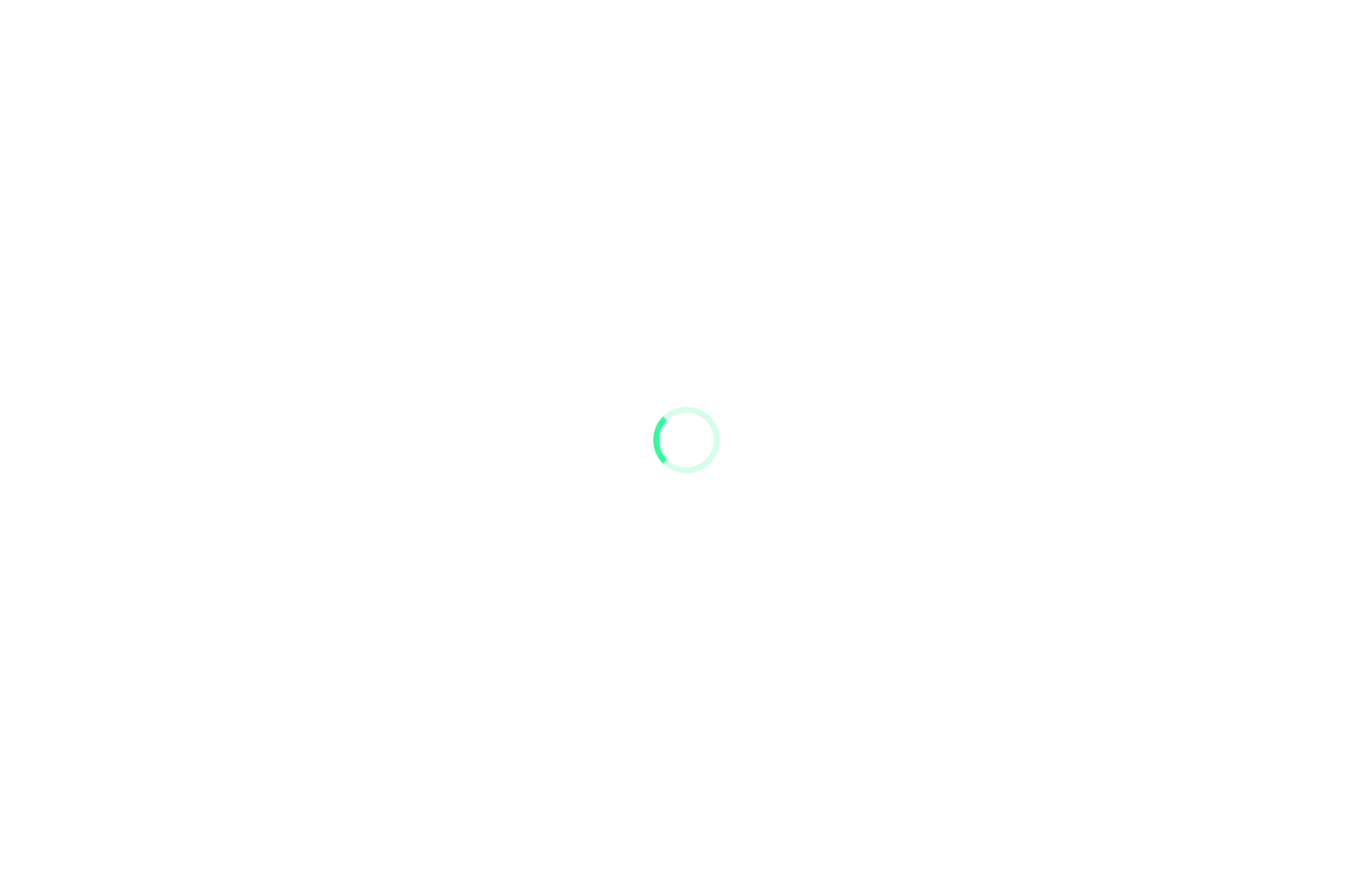 scroll, scrollTop: 0, scrollLeft: 0, axis: both 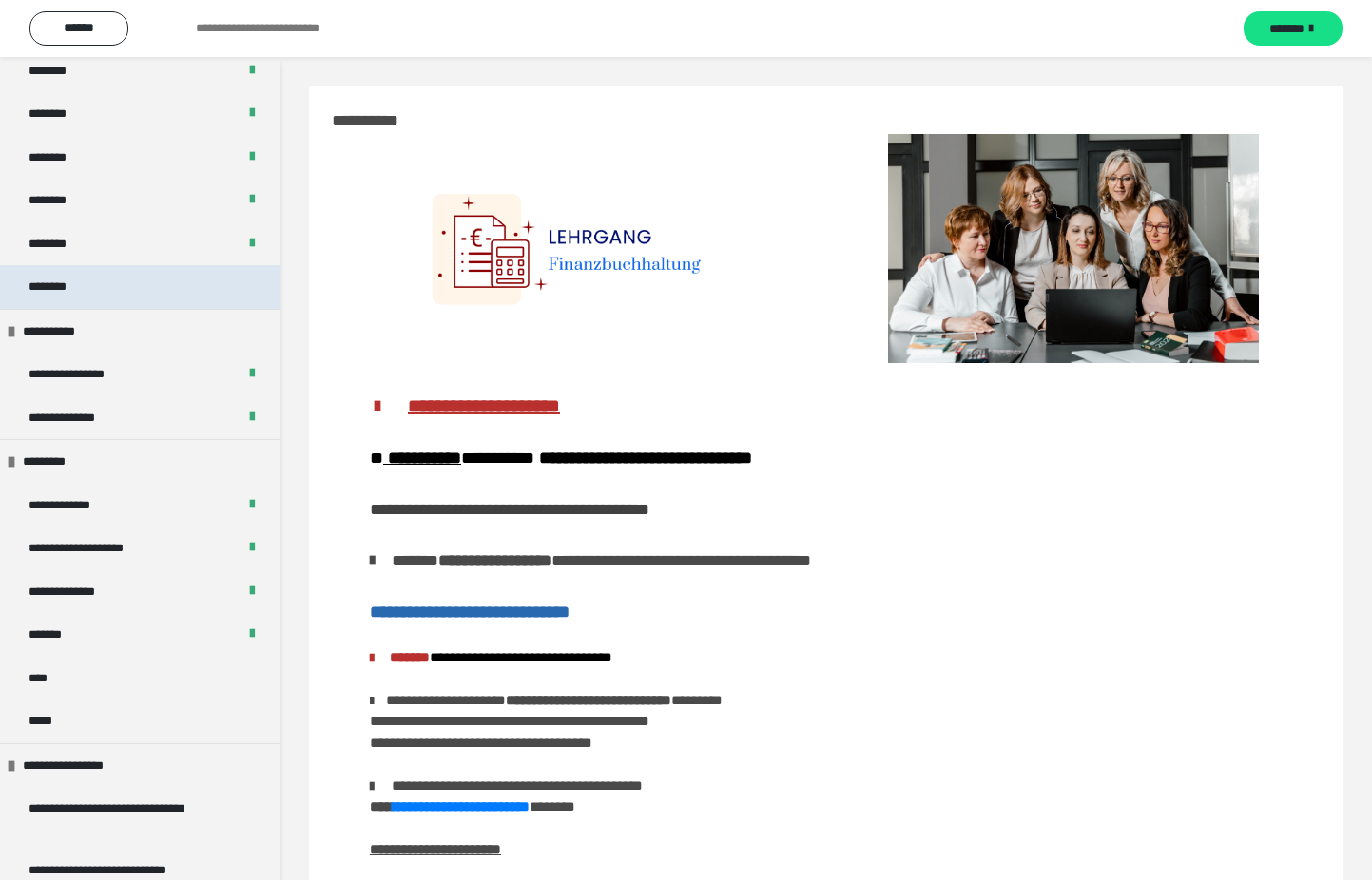 click on "********" at bounding box center [140, 287] 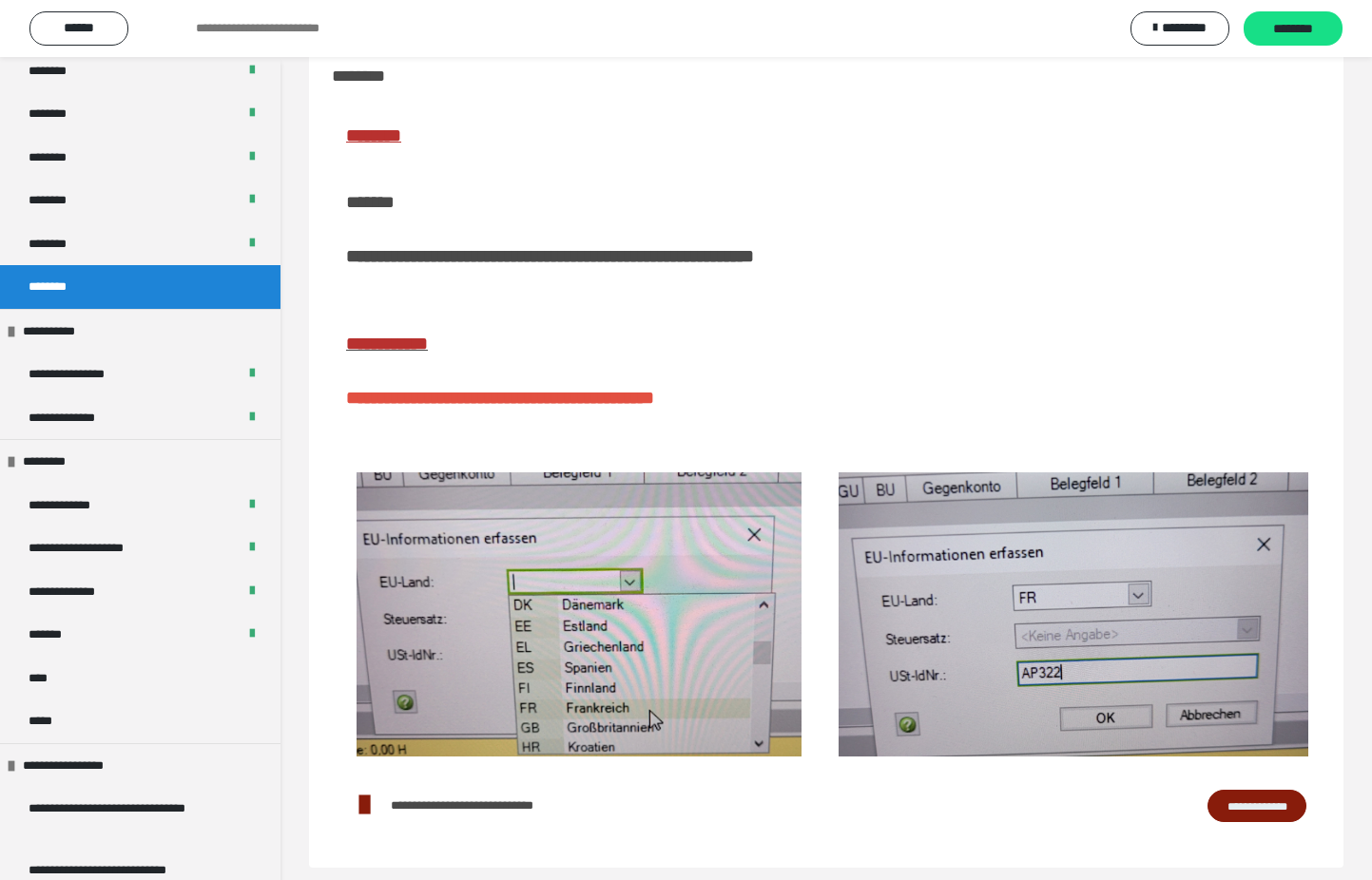 scroll, scrollTop: 88, scrollLeft: 0, axis: vertical 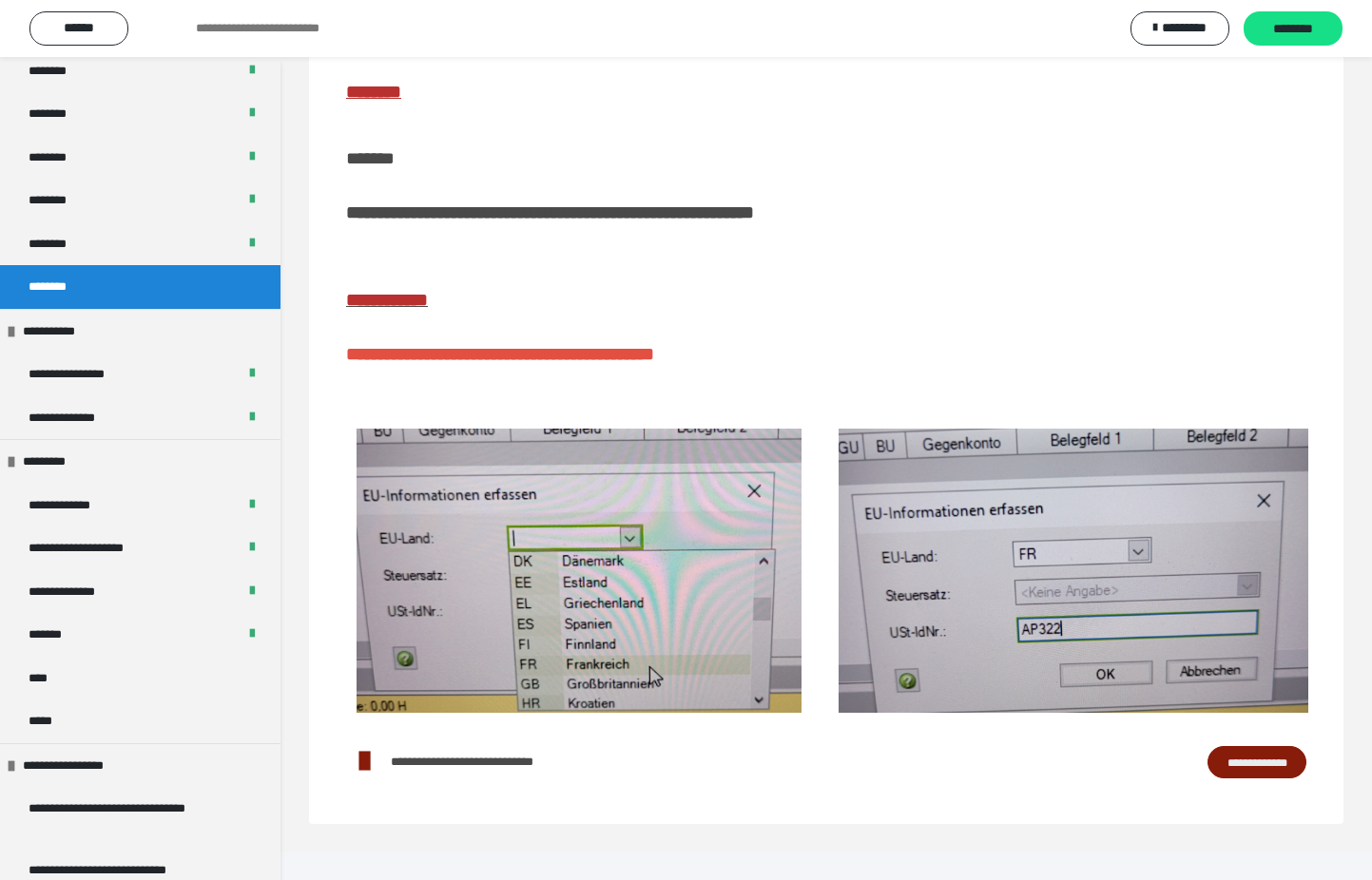 click on "**********" at bounding box center [1257, 762] 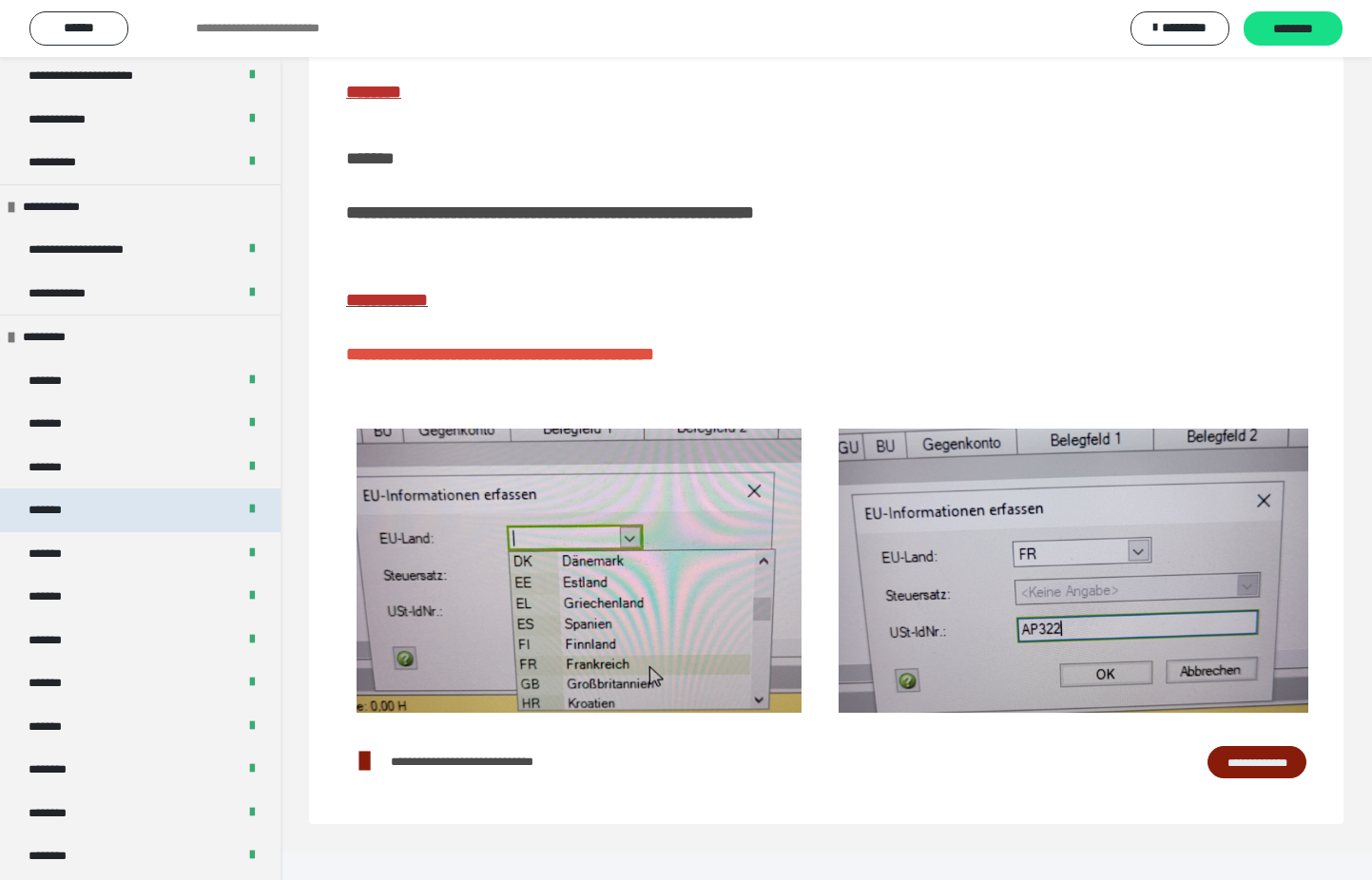 scroll, scrollTop: 83, scrollLeft: 0, axis: vertical 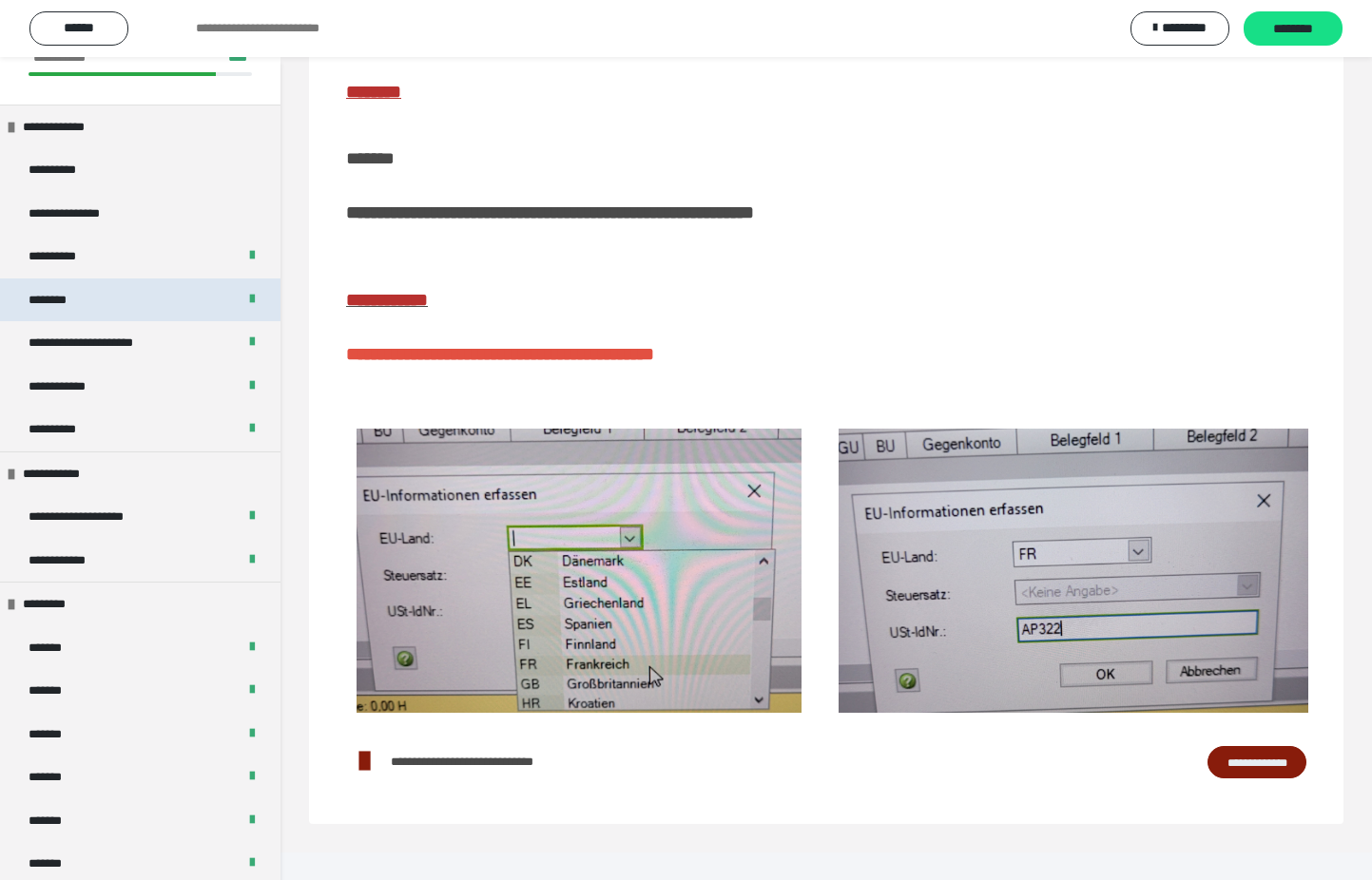click on "********" at bounding box center [140, 300] 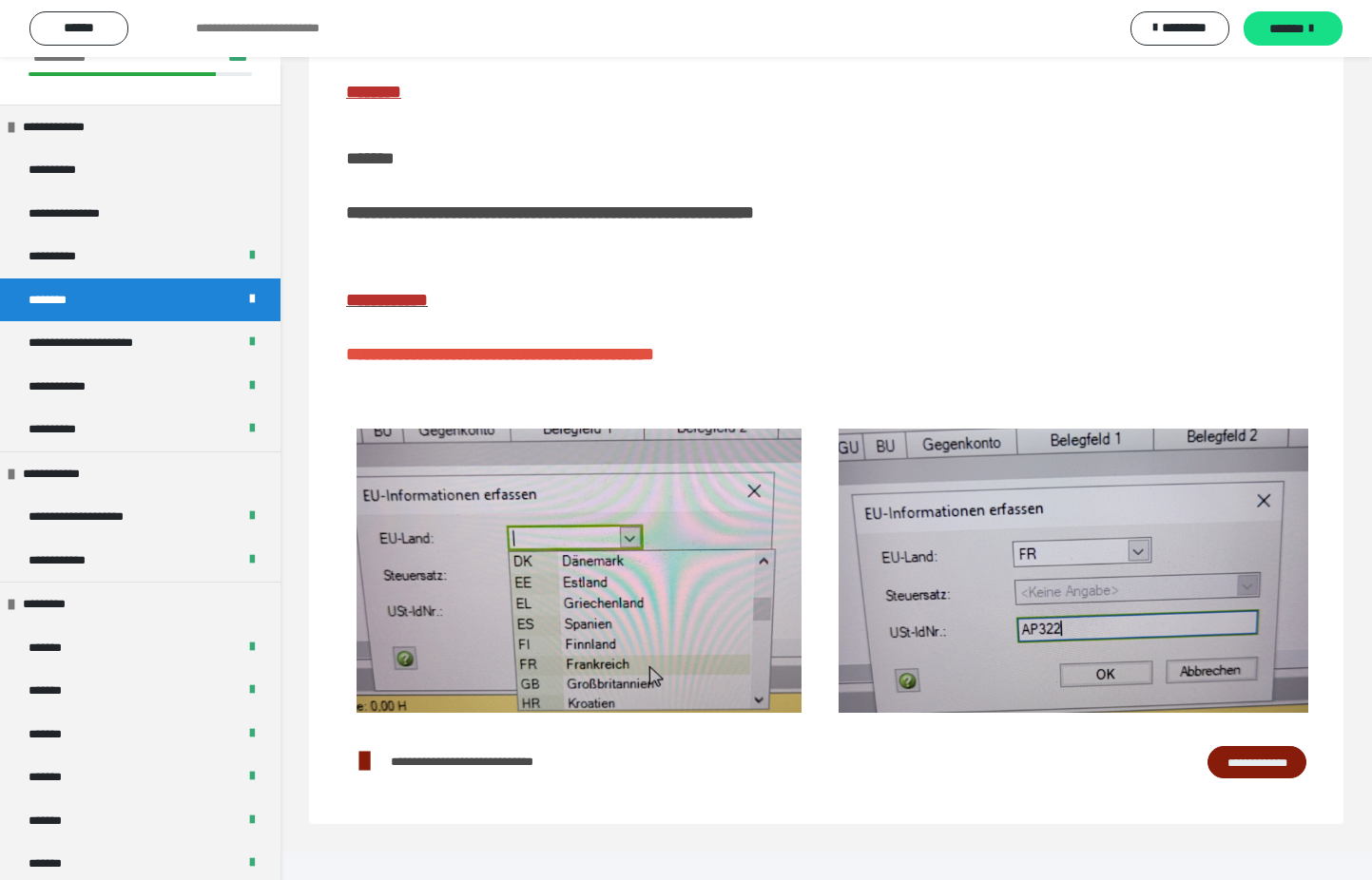 scroll, scrollTop: 57, scrollLeft: 0, axis: vertical 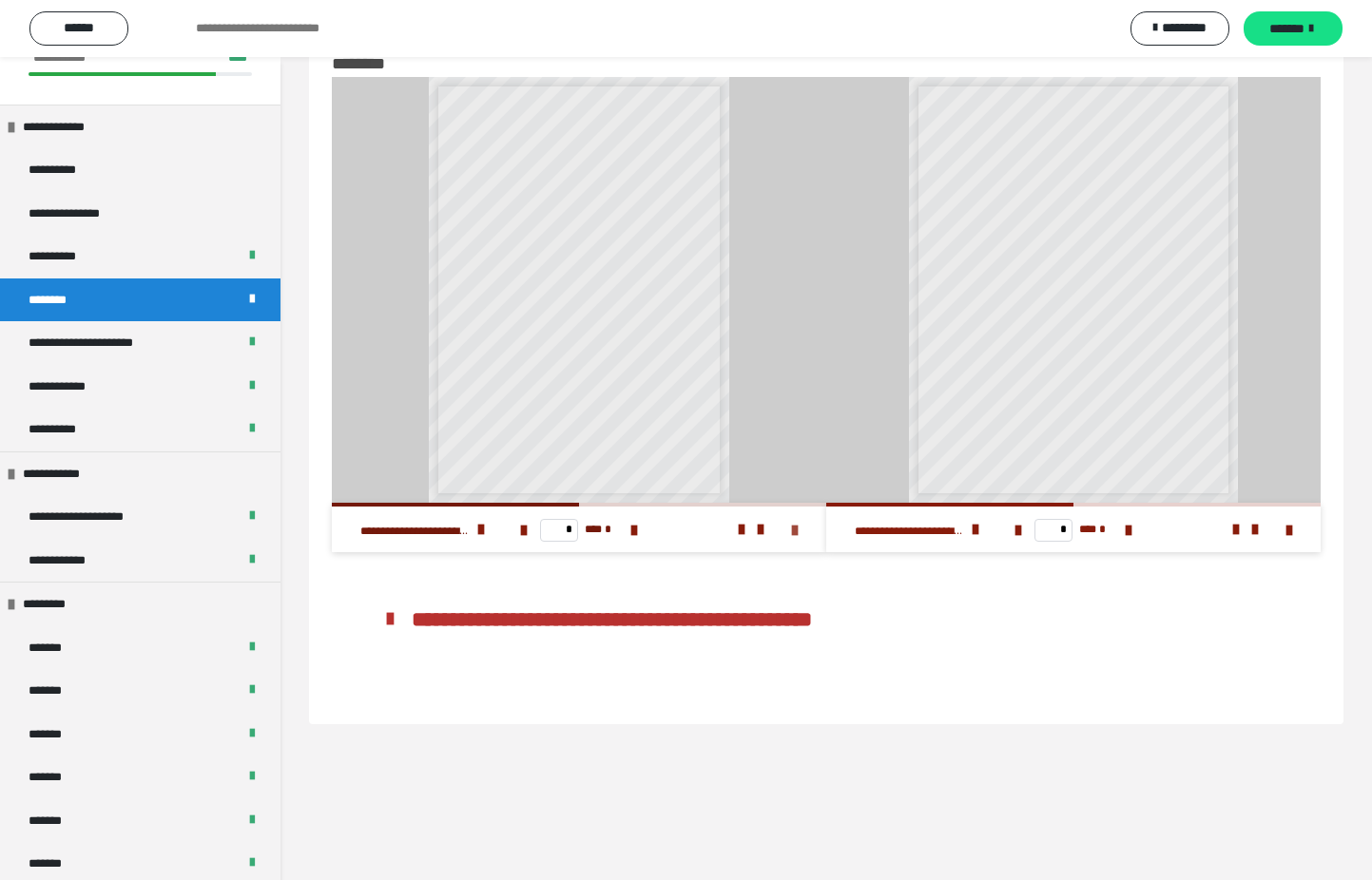 click at bounding box center (795, 530) 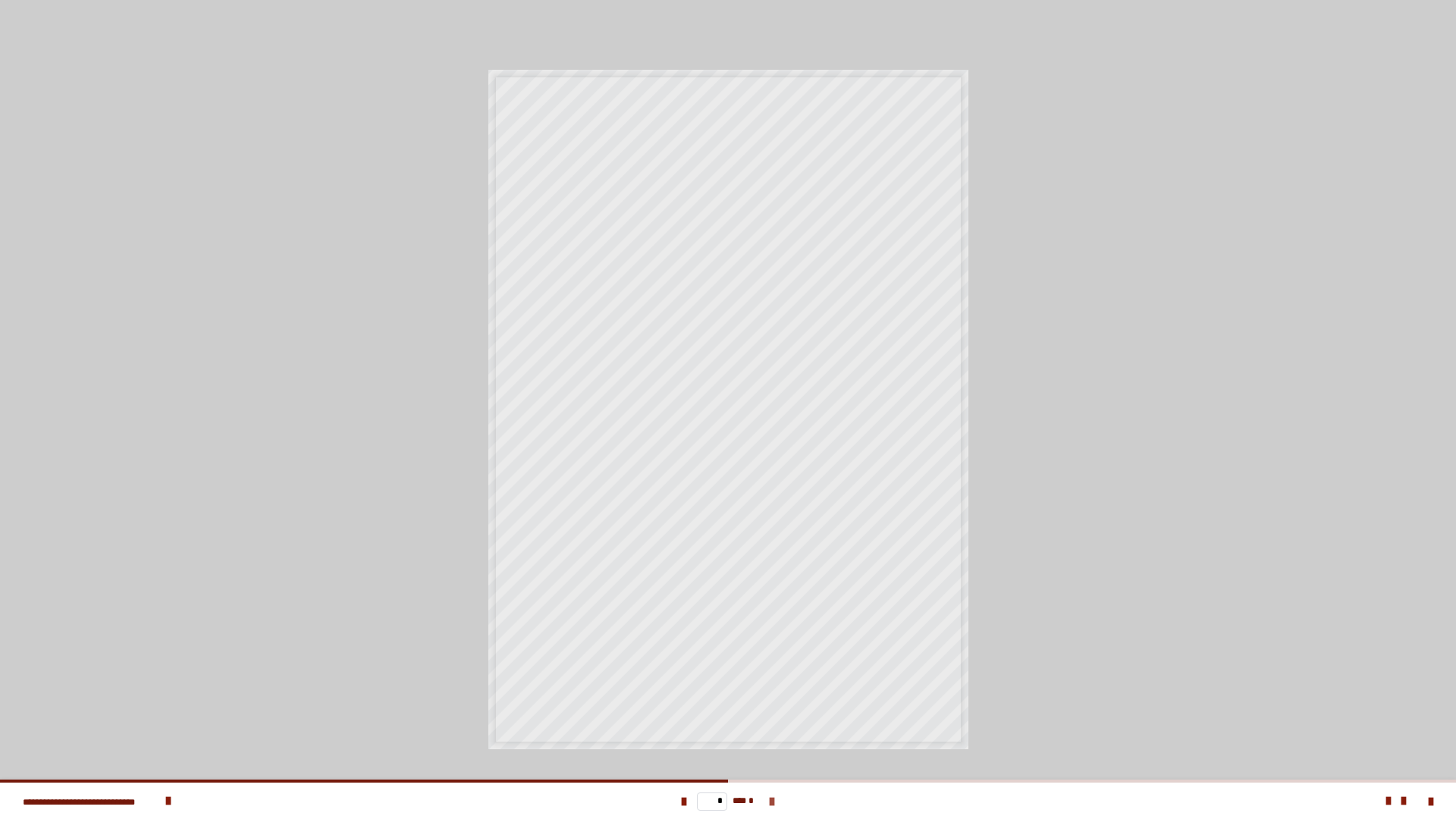click at bounding box center (772, 802) 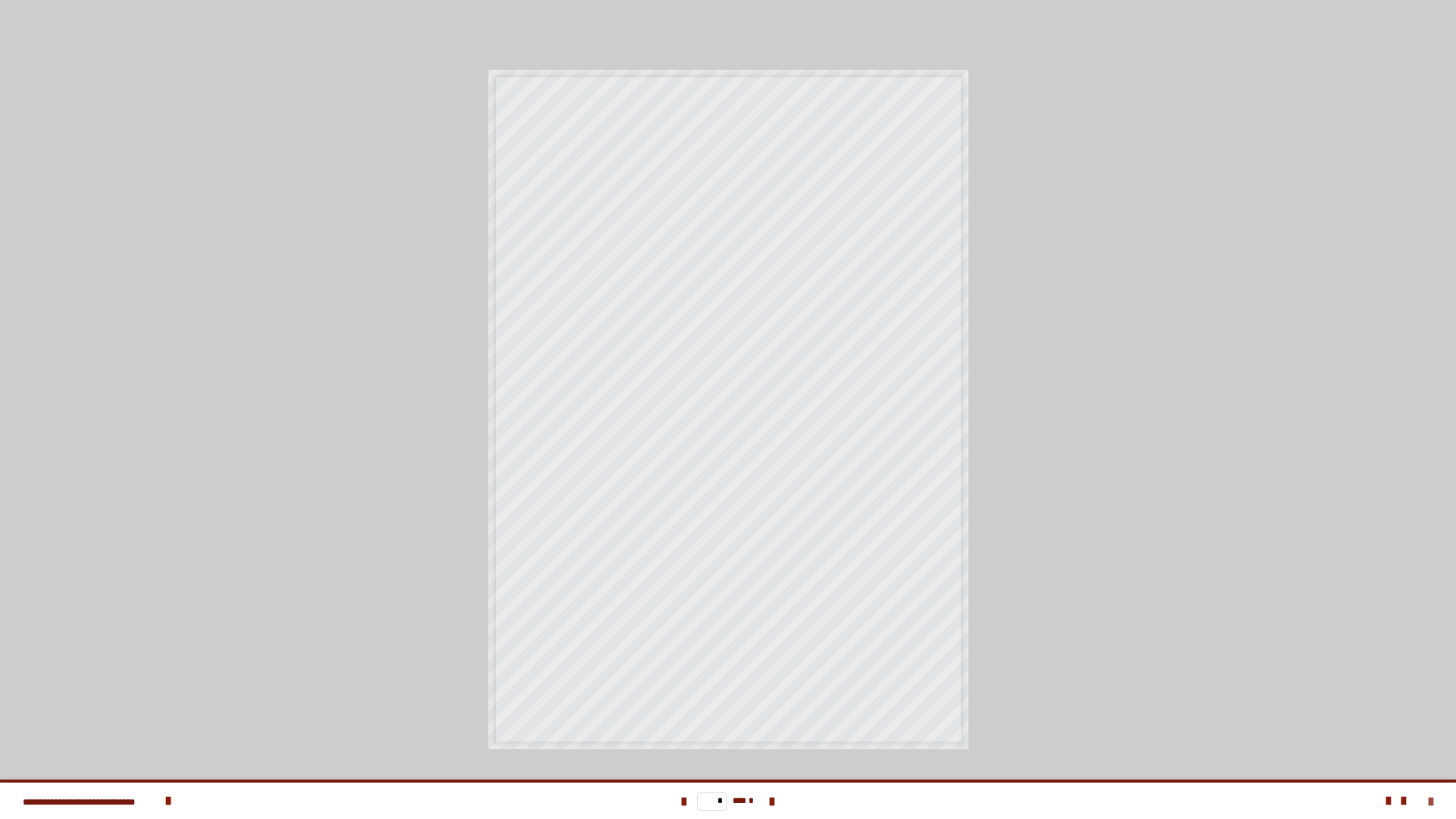 click at bounding box center (1431, 802) 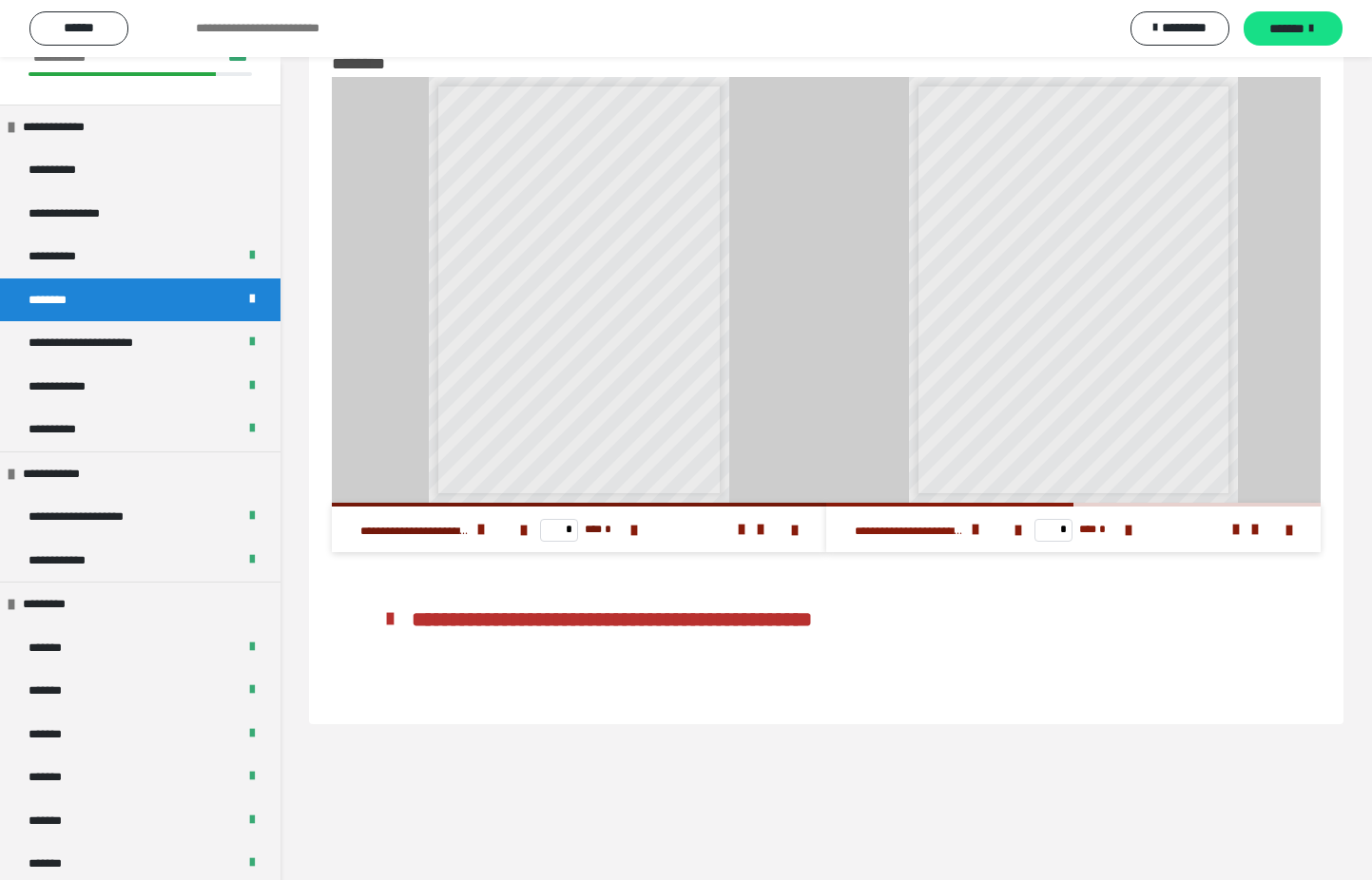 click at bounding box center (1071, 325) 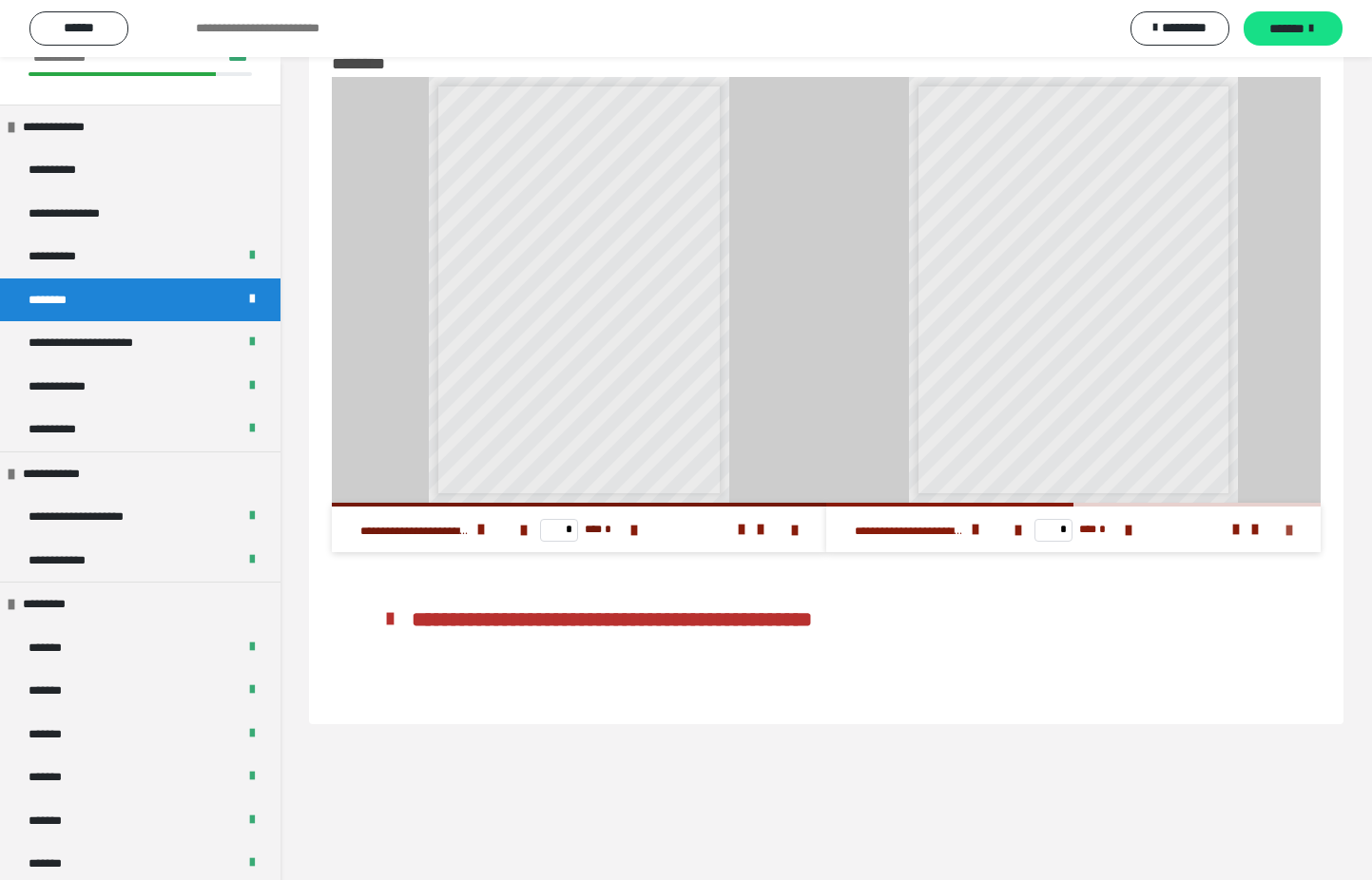click at bounding box center [1289, 530] 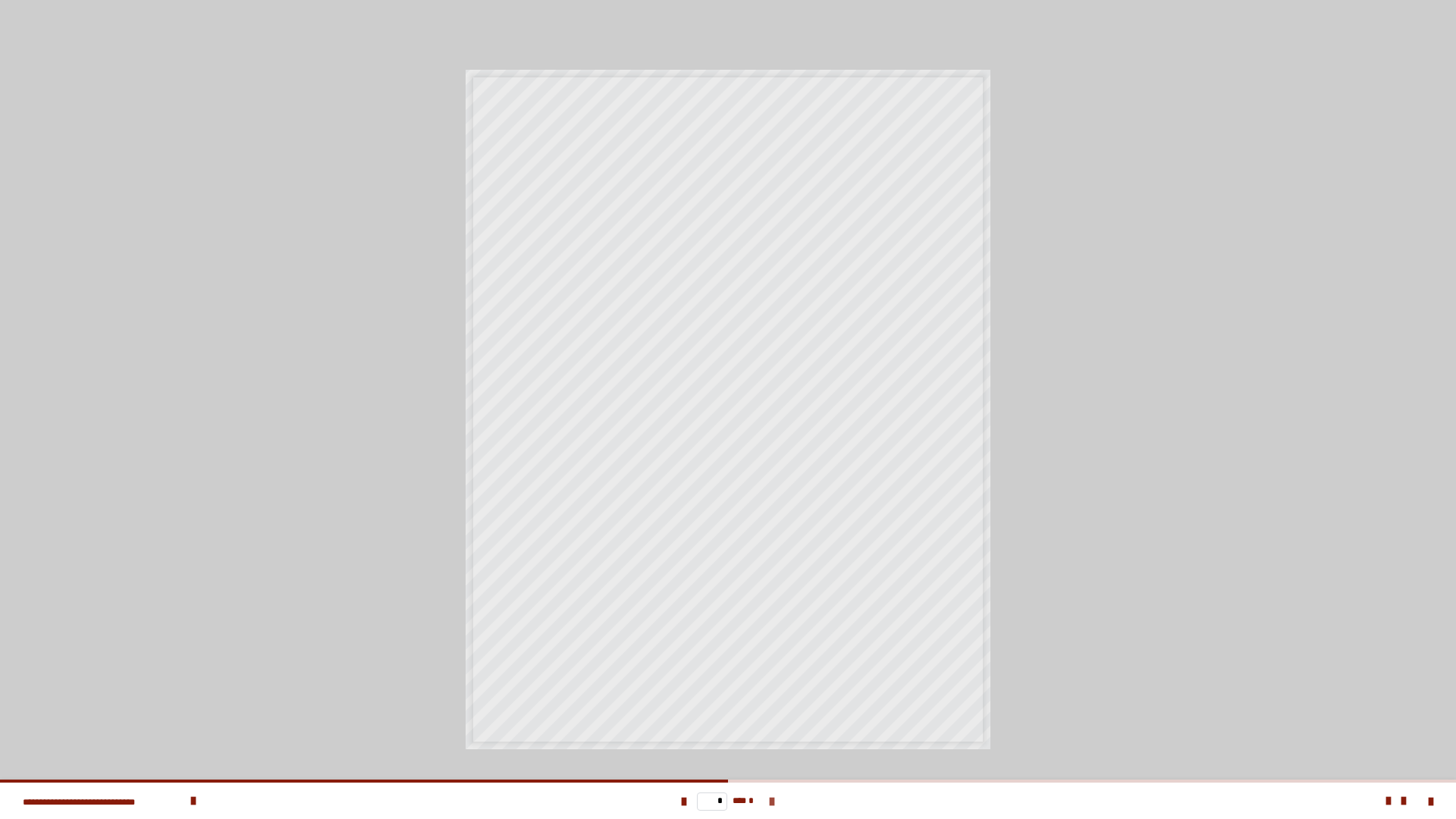 click at bounding box center (772, 802) 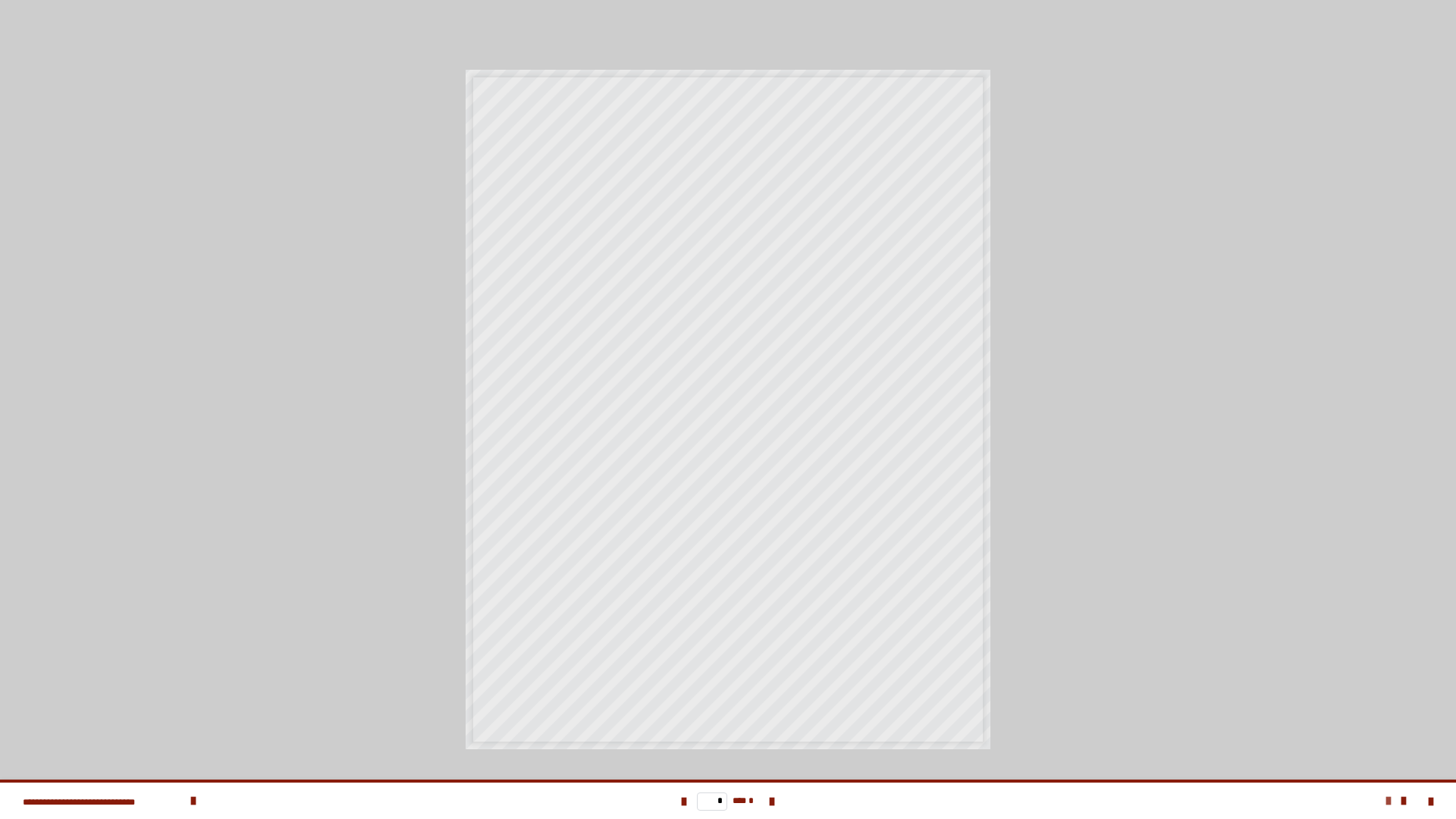 click at bounding box center (1389, 801) 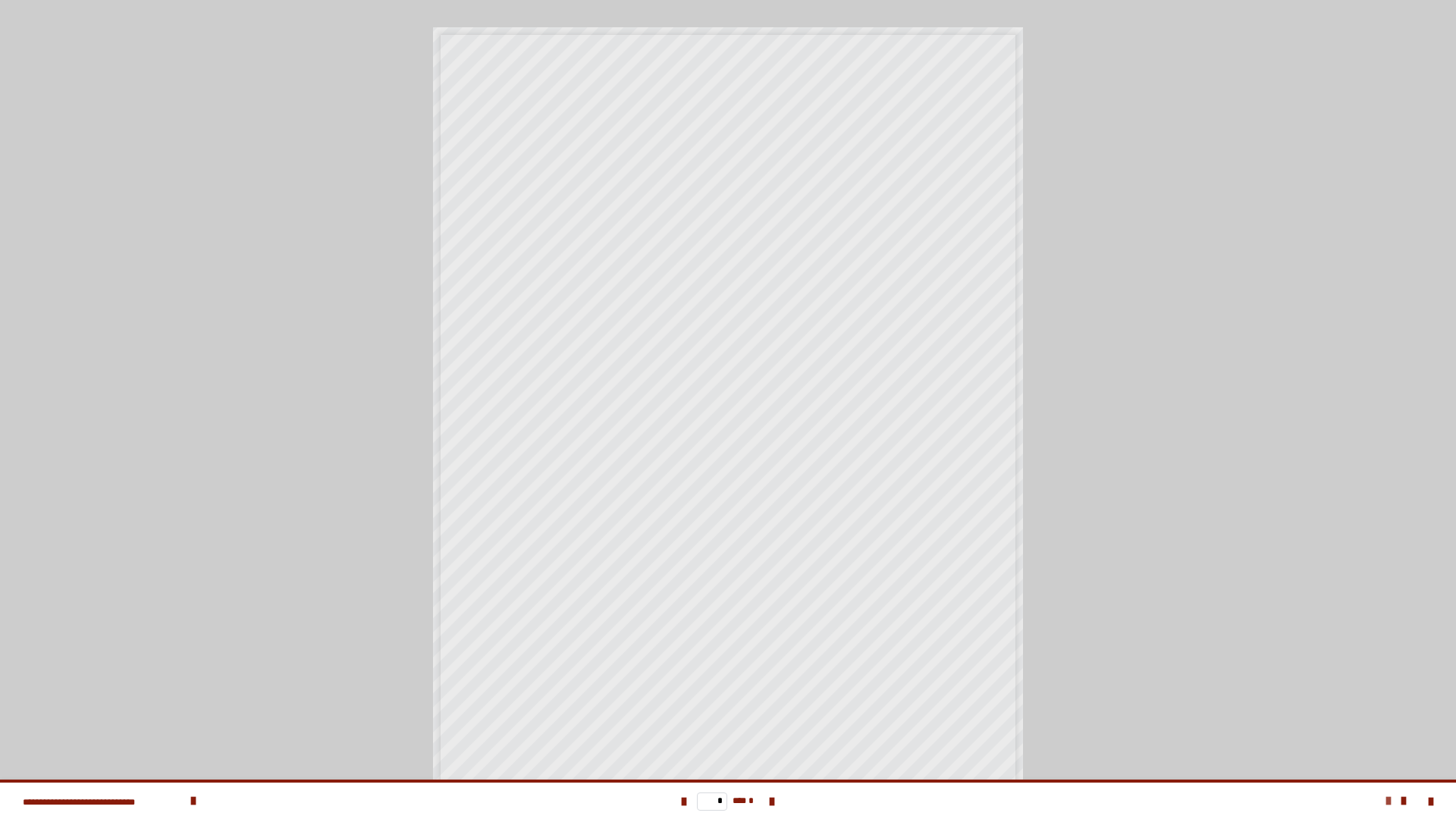 click at bounding box center [1389, 801] 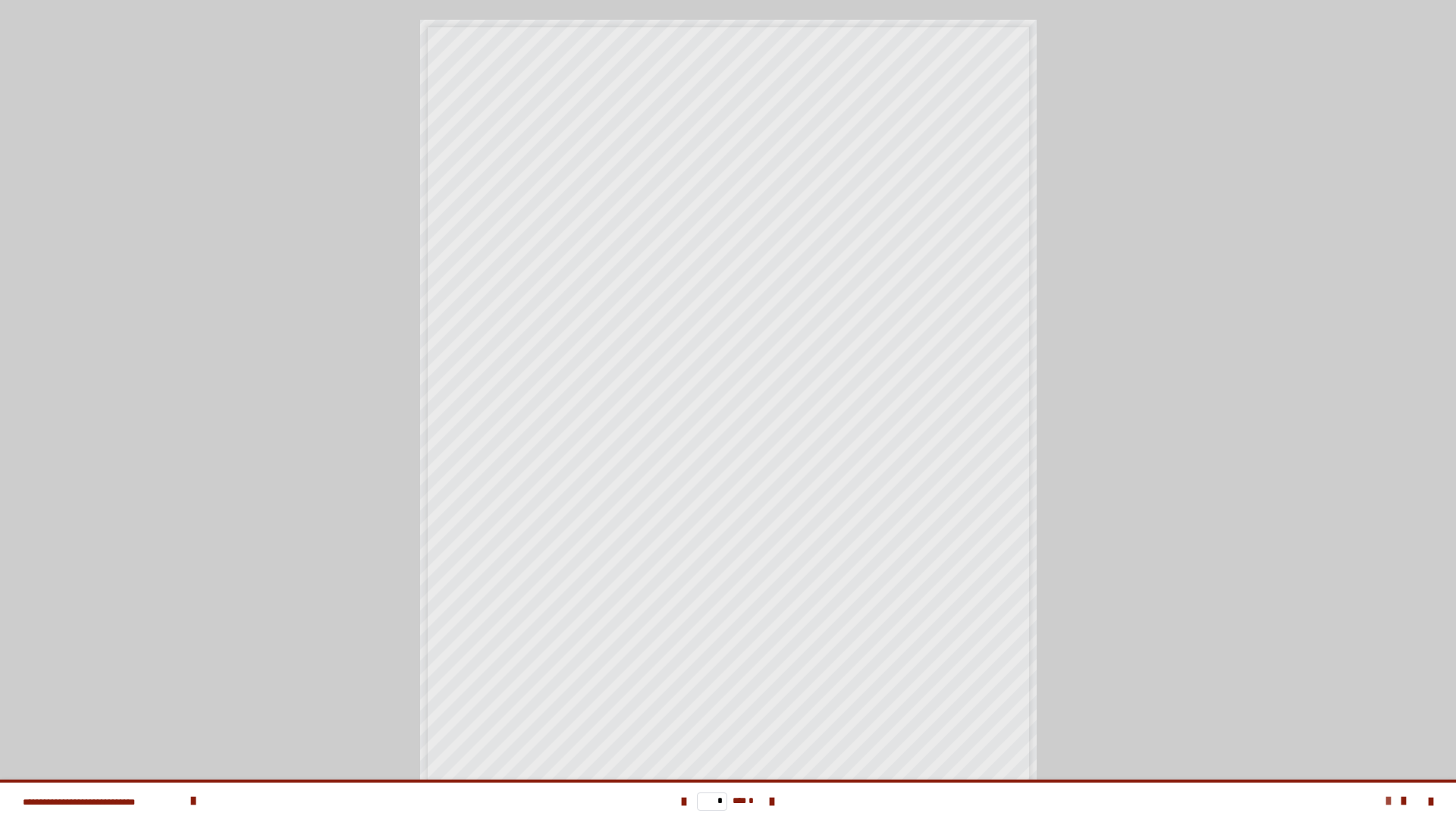click at bounding box center [1389, 801] 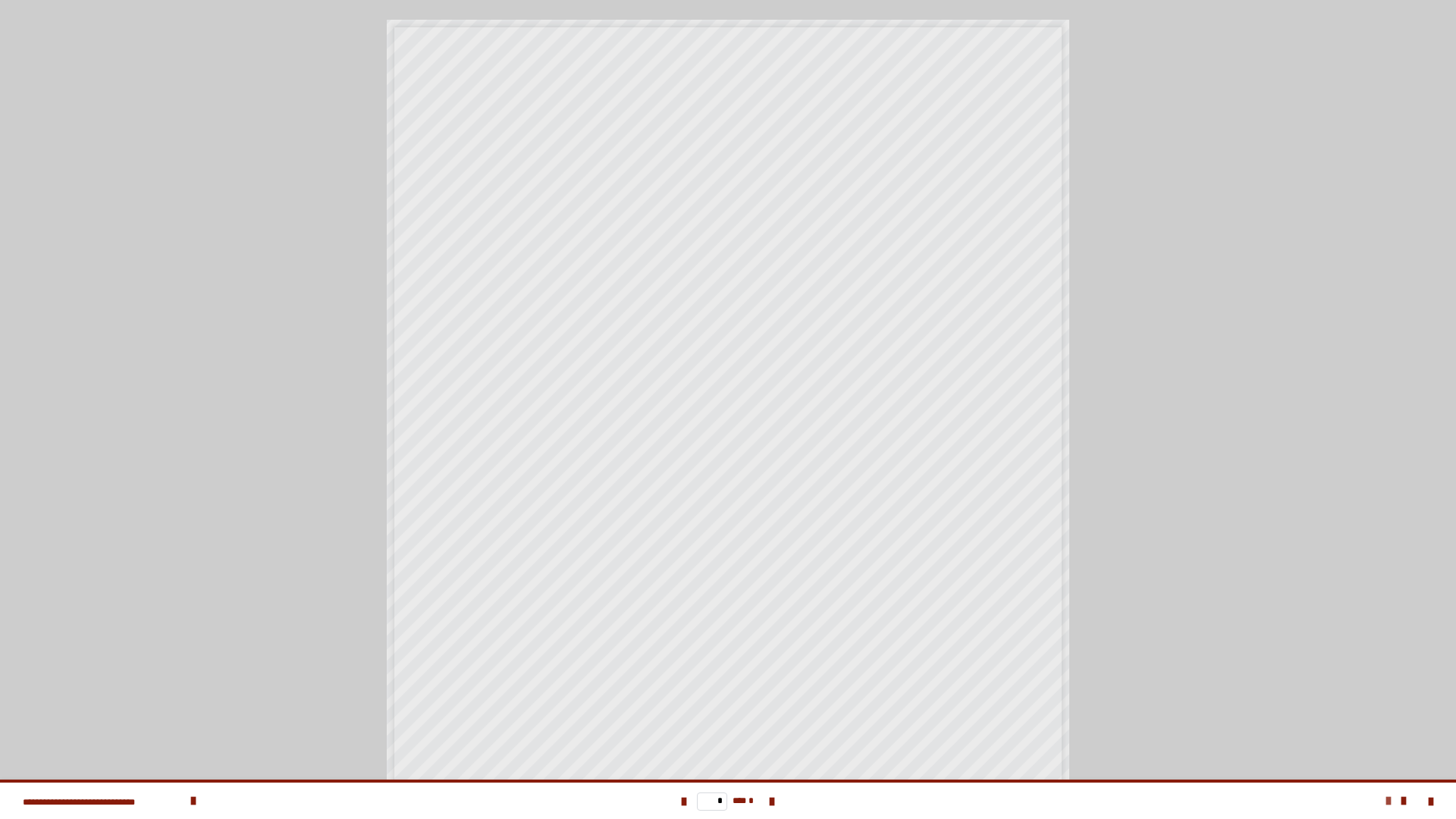 click at bounding box center [1389, 801] 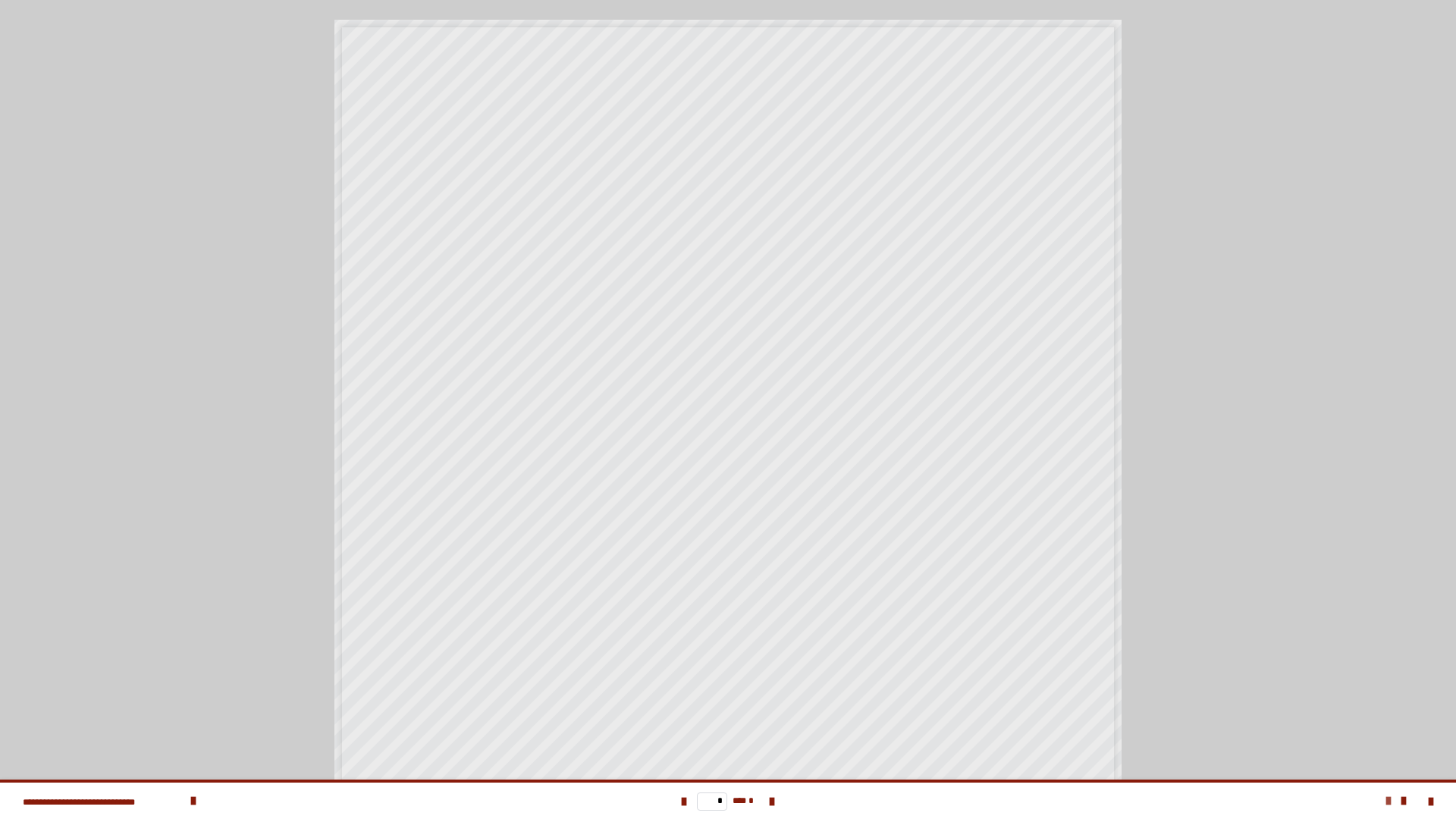 click at bounding box center [1389, 801] 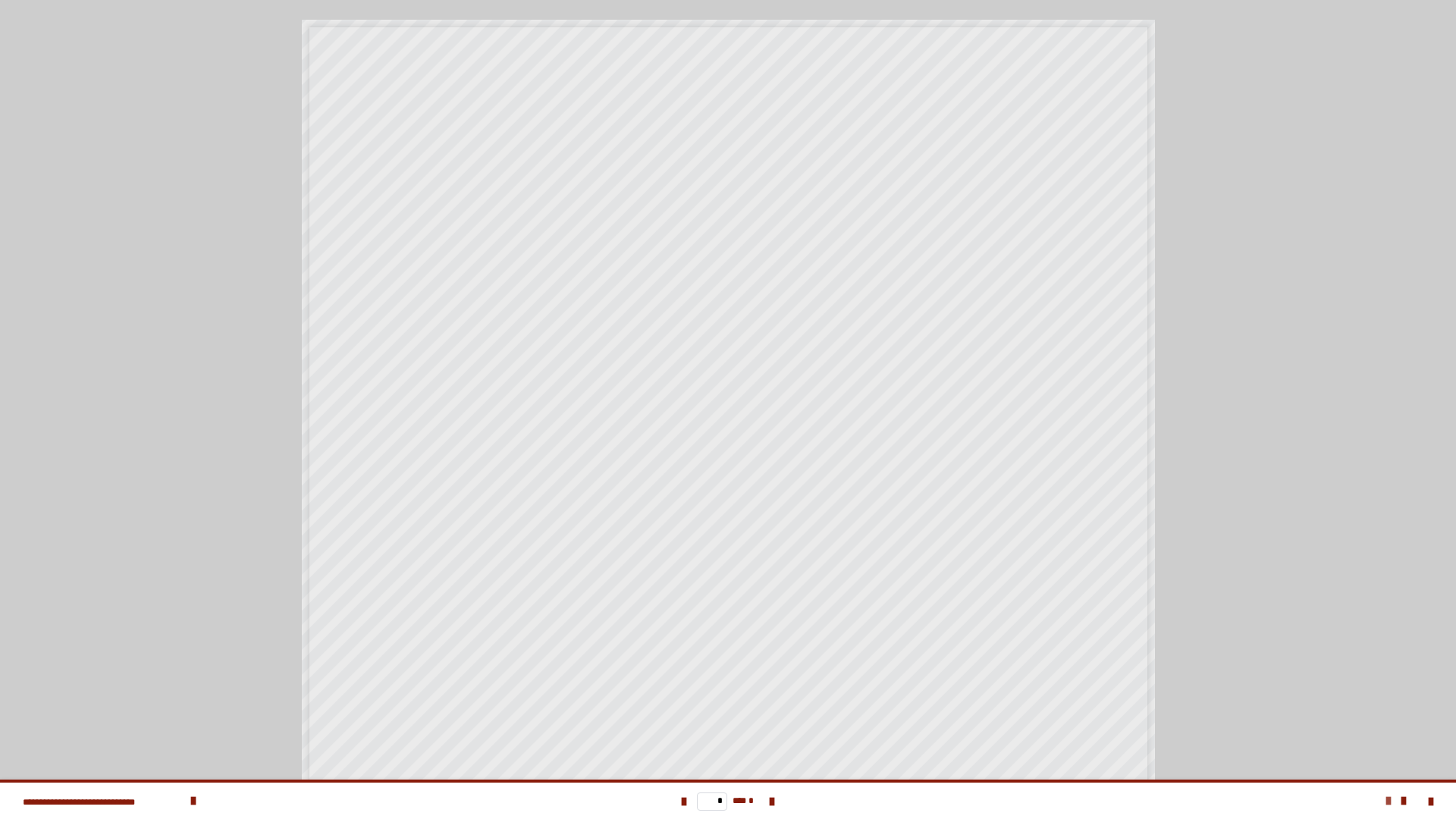 click at bounding box center [1389, 801] 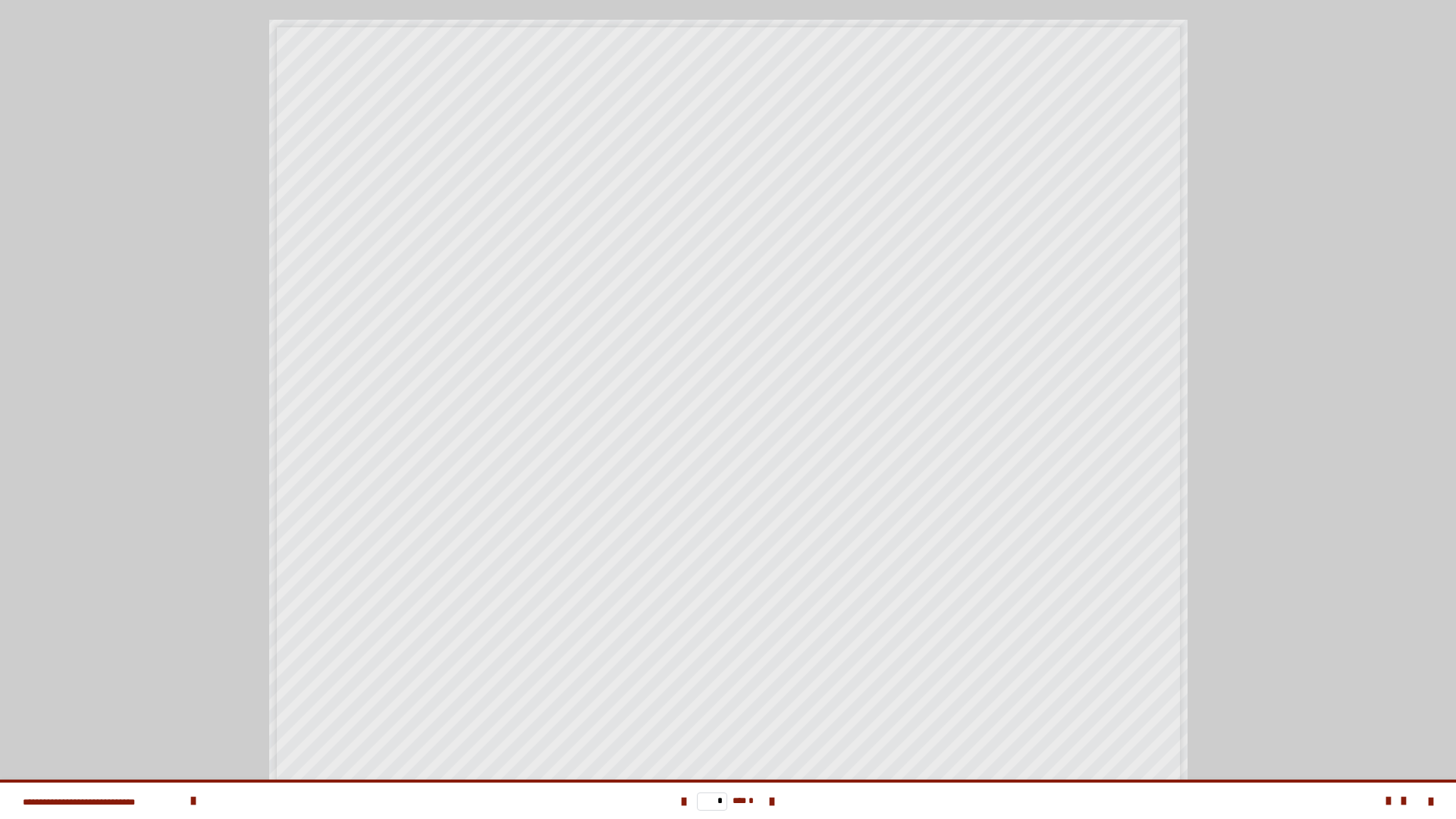click at bounding box center (1422, 801) 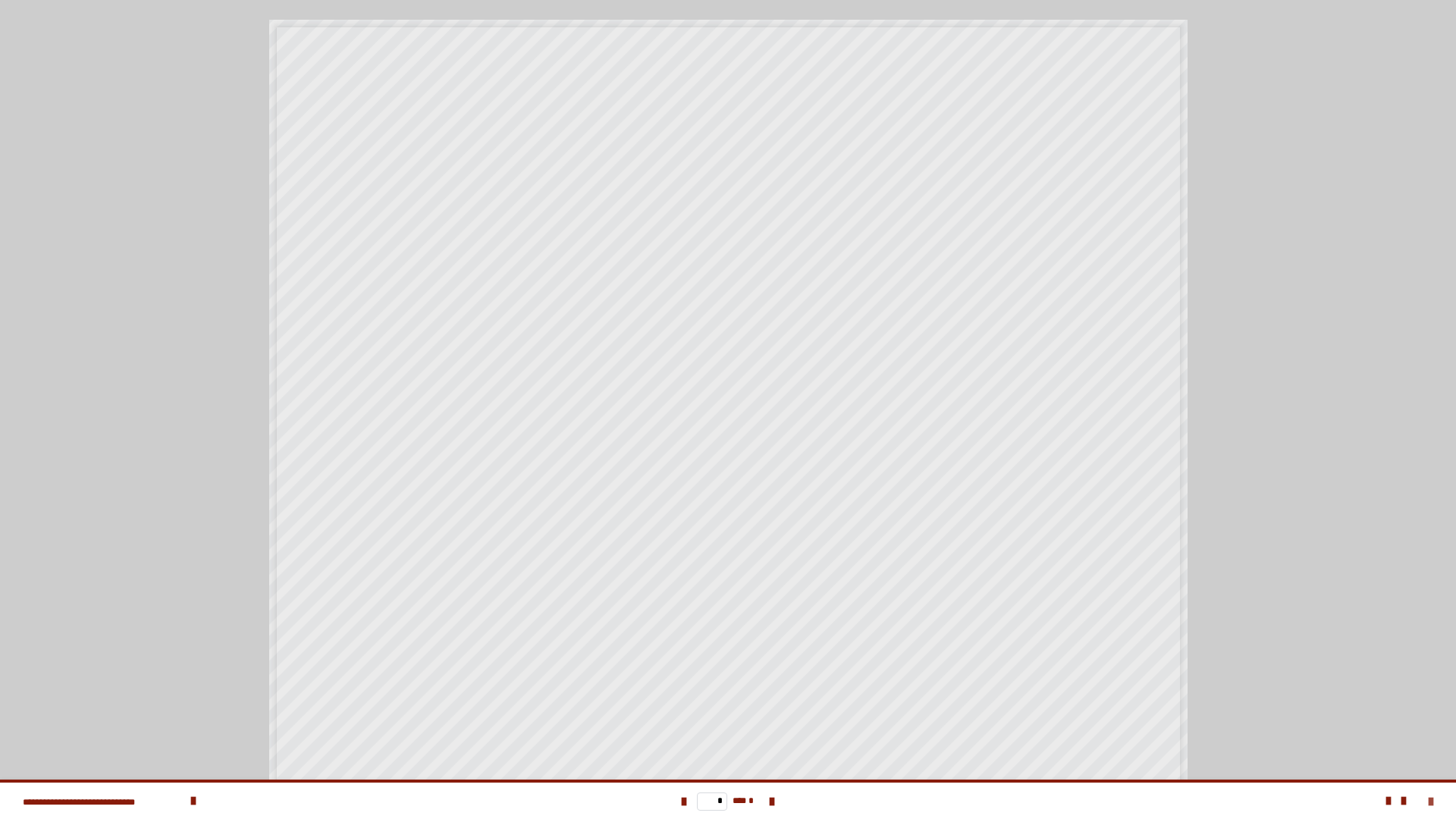 click at bounding box center [1431, 802] 